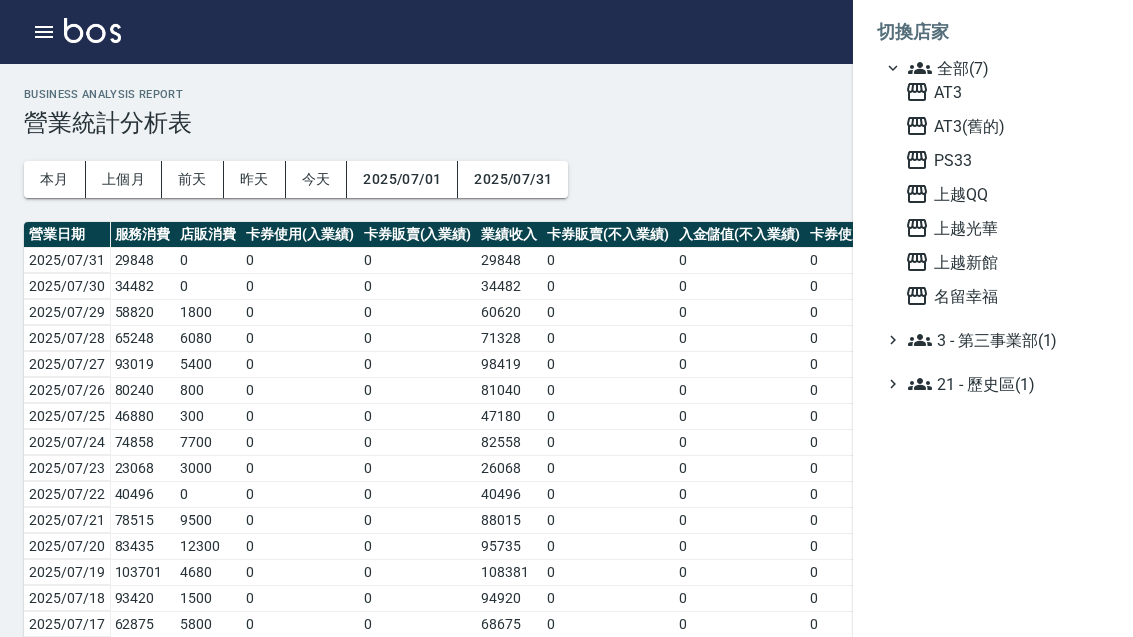 scroll, scrollTop: 0, scrollLeft: 0, axis: both 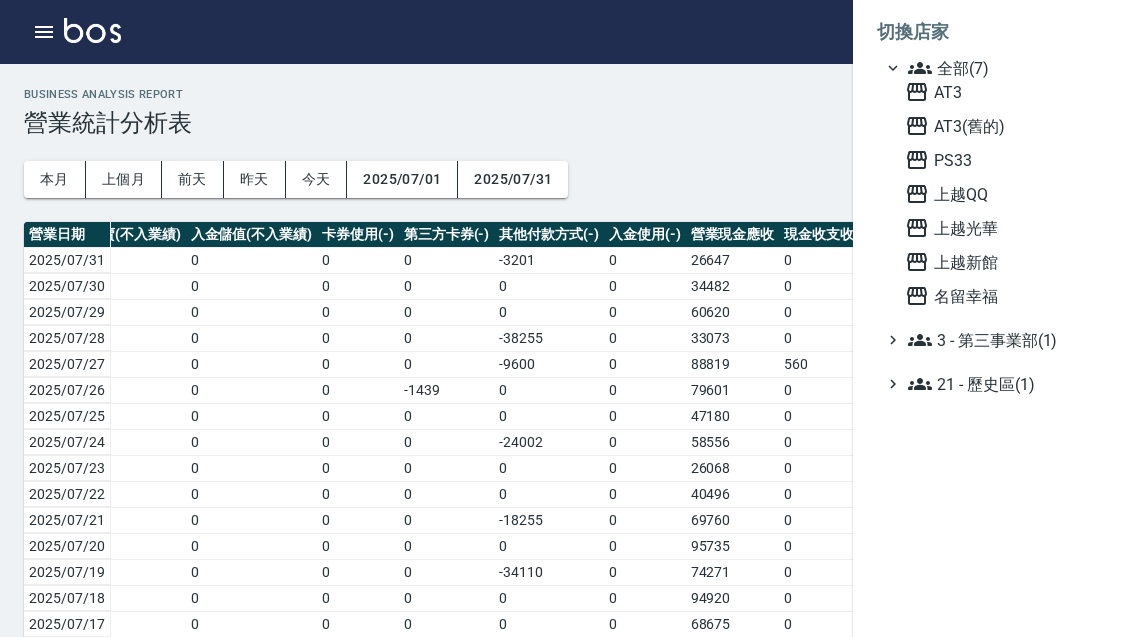 click on "AT3" at bounding box center (1003, 92) 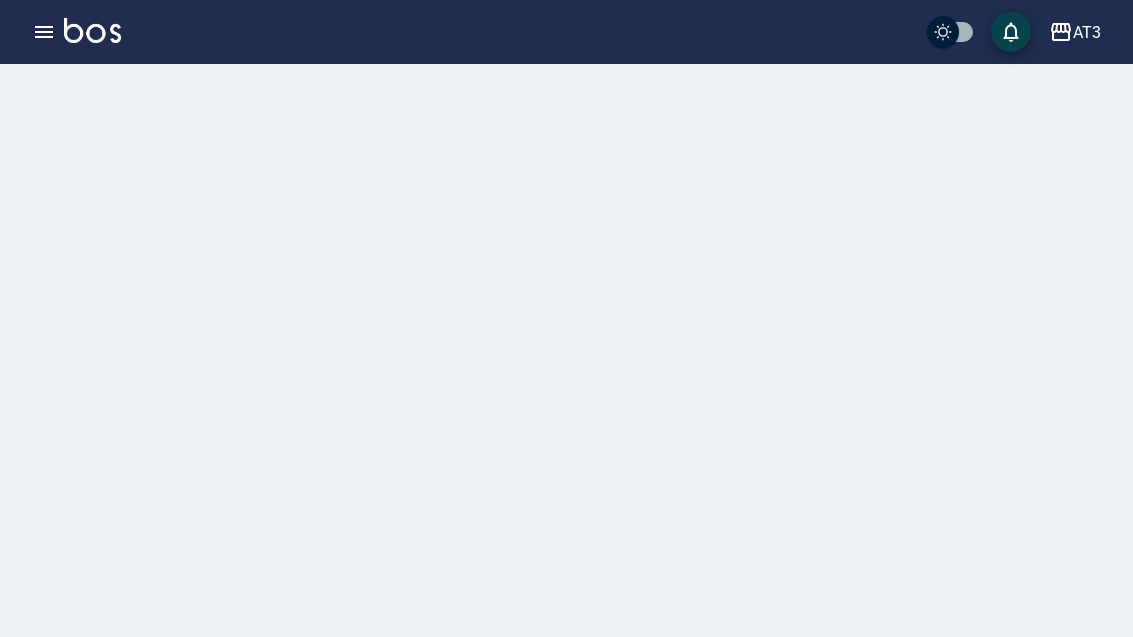scroll, scrollTop: 0, scrollLeft: 0, axis: both 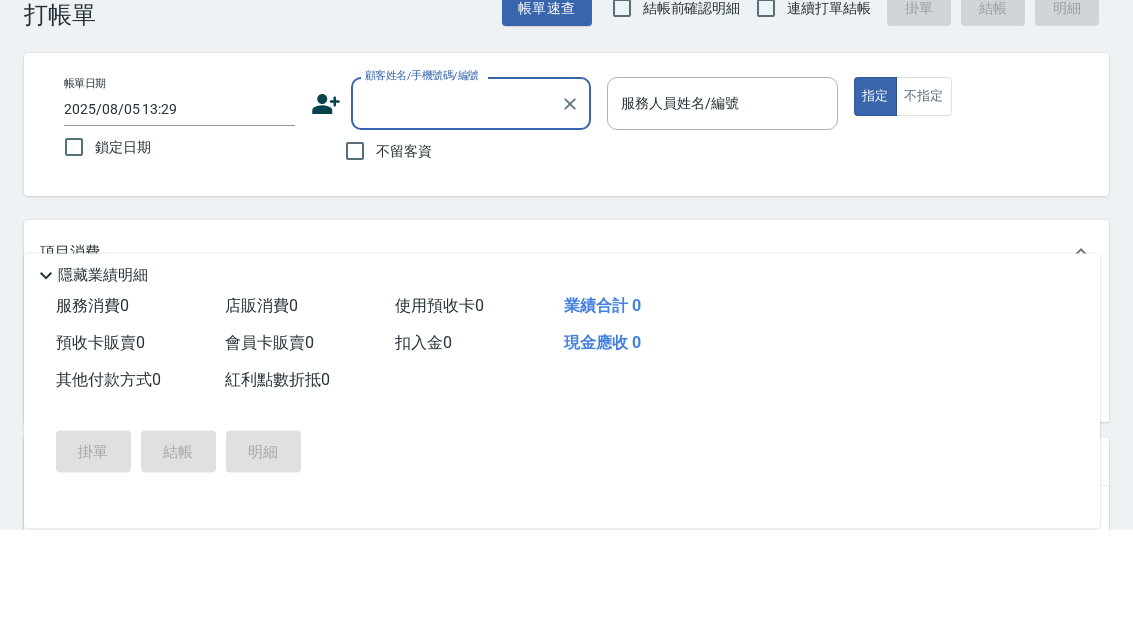 click on "帳單日期 2025/08/05 13:29 鎖定日期 顧客姓名/手機號碼/編號 顧客姓名/手機號碼/編號 不留客資 服務人員姓名/編號 服務人員姓名/編號 指定 不指定" at bounding box center (566, 232) 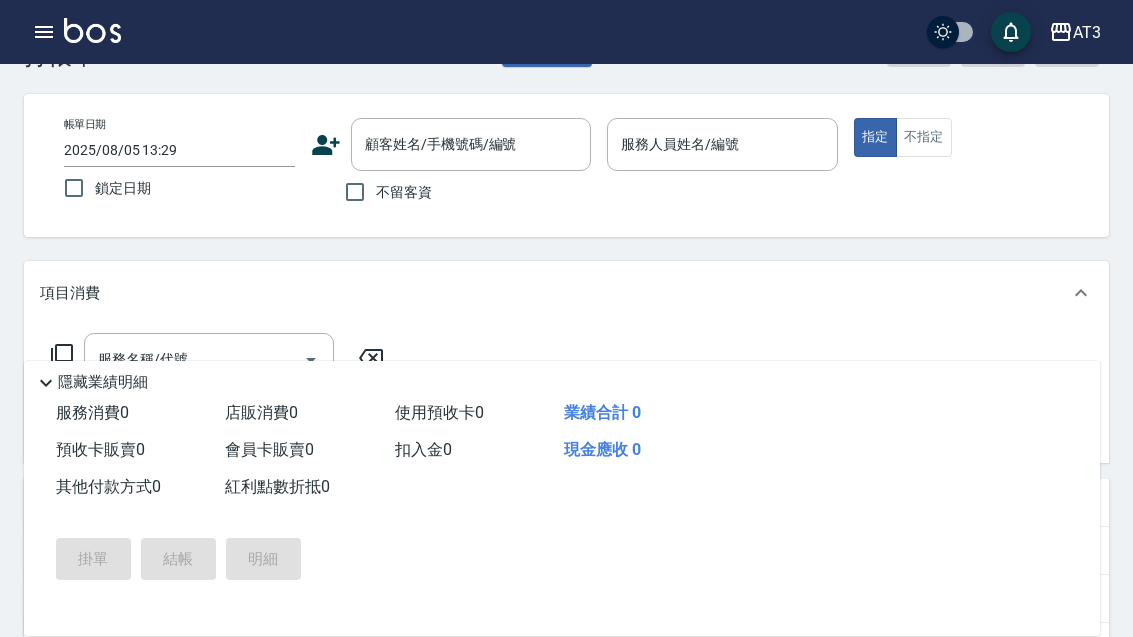 scroll, scrollTop: 0, scrollLeft: 0, axis: both 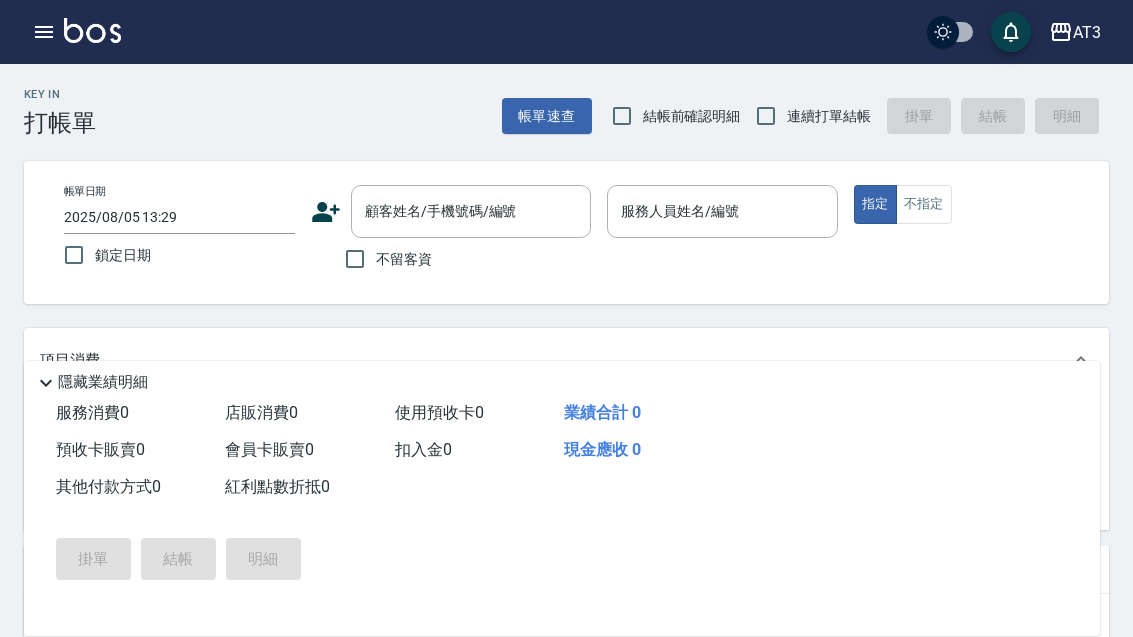 click 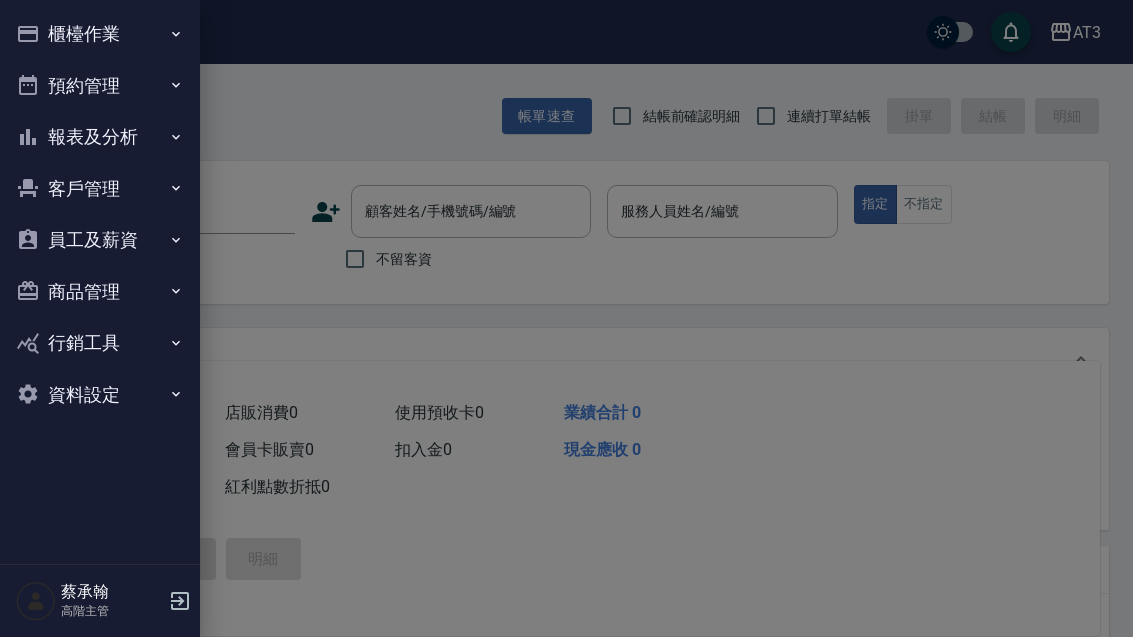 click on "櫃檯作業" at bounding box center [100, 34] 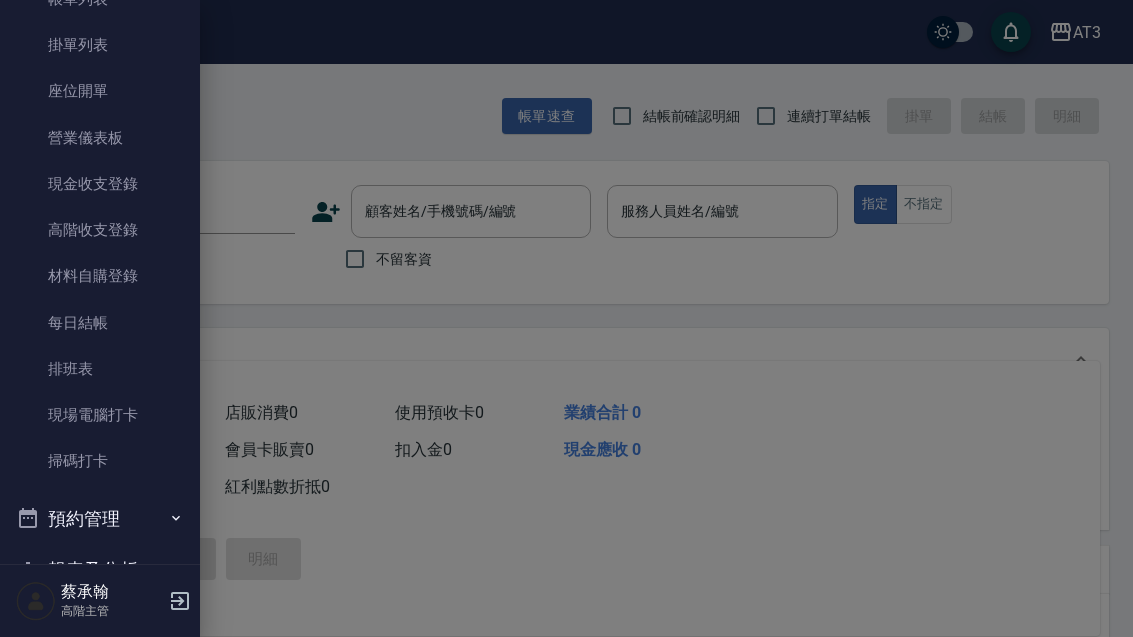 scroll, scrollTop: 137, scrollLeft: 0, axis: vertical 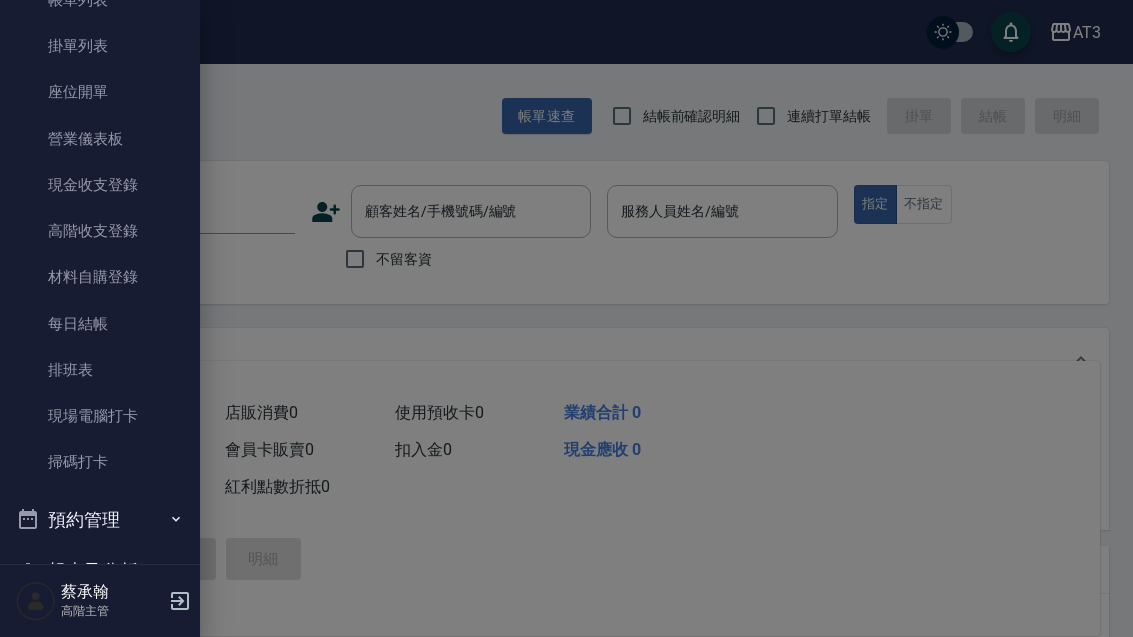 click on "高階收支登錄" at bounding box center [100, 231] 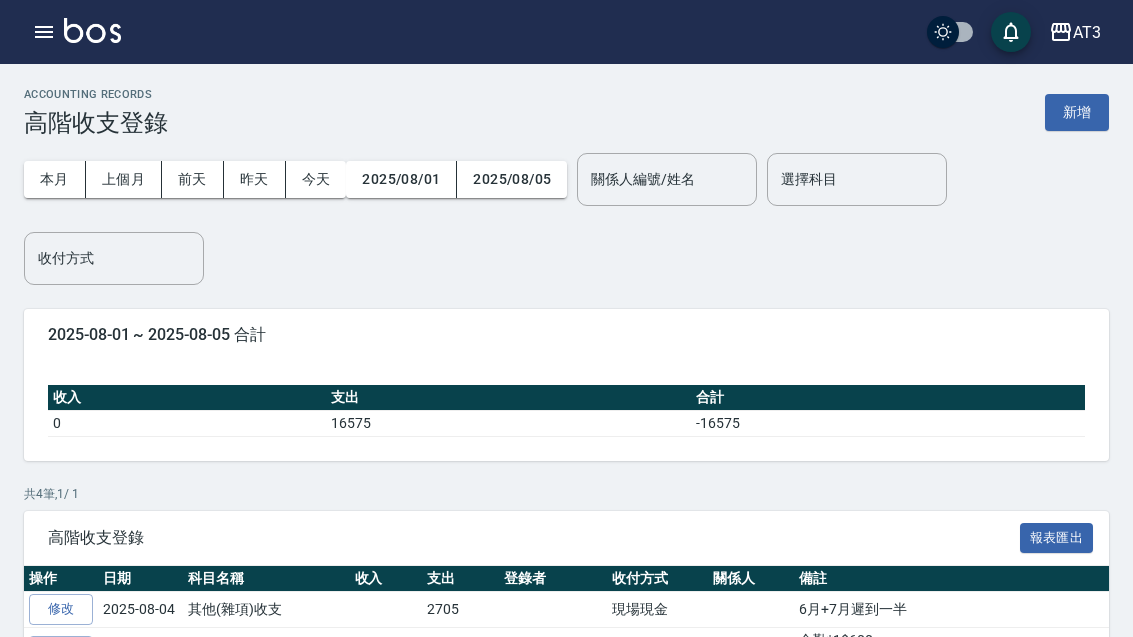 click on "新增" at bounding box center [1077, 112] 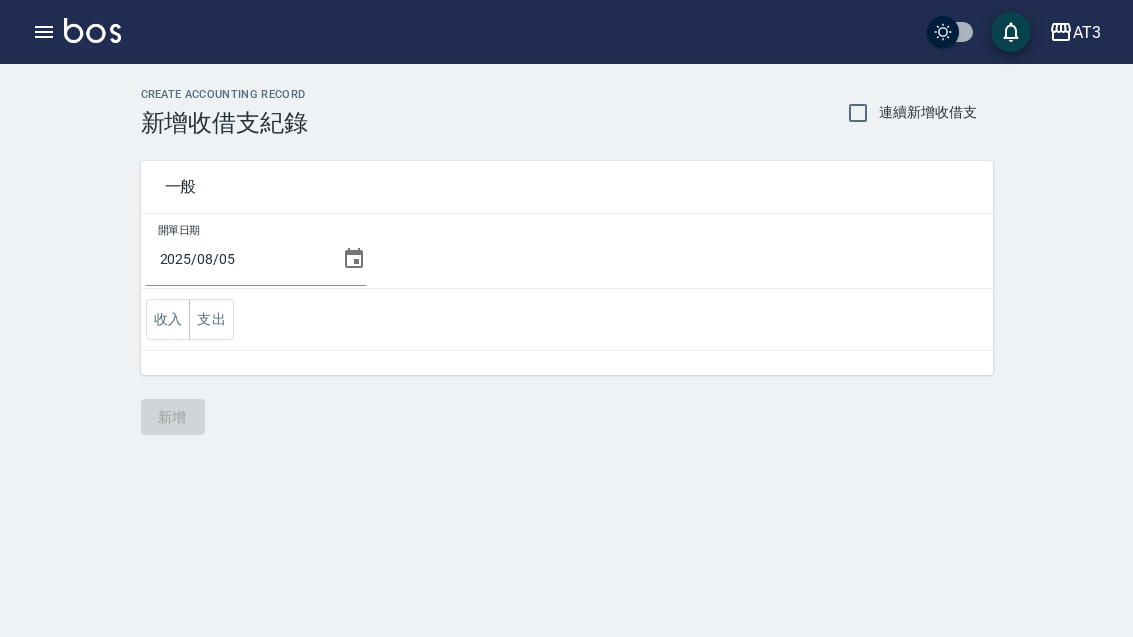 click on "2025/08/05" at bounding box center (240, 259) 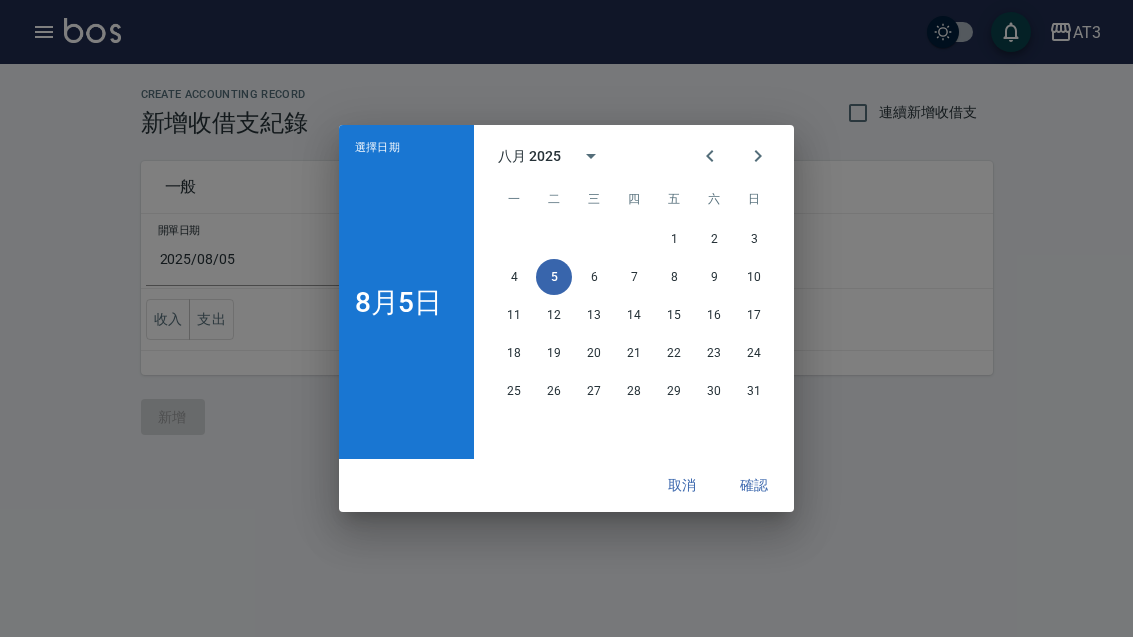 click 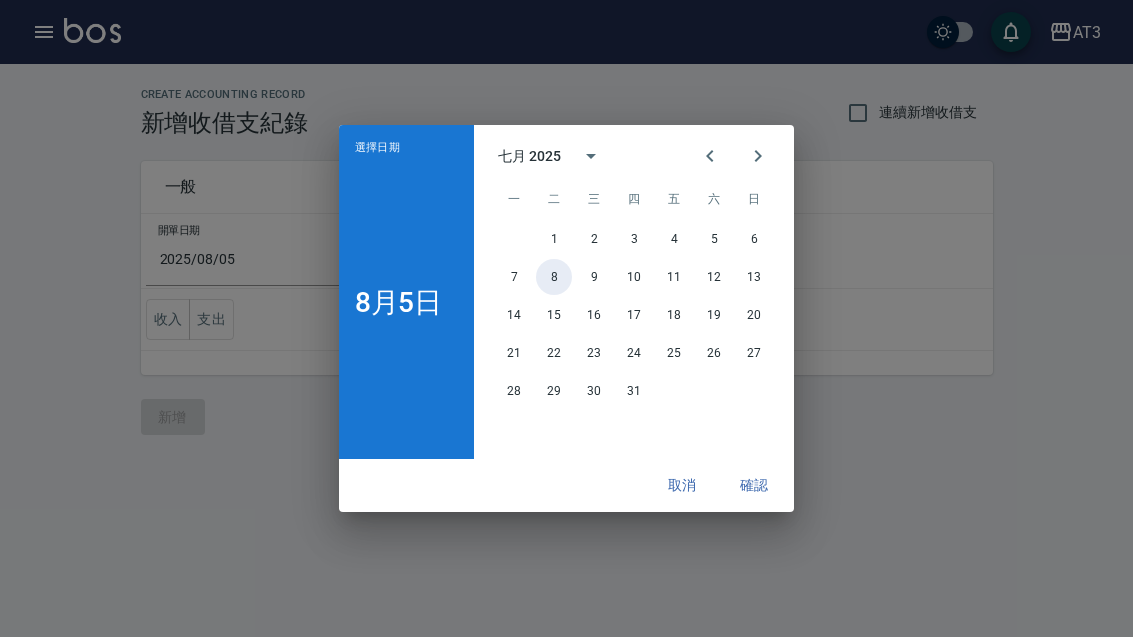 click on "8" at bounding box center [554, 277] 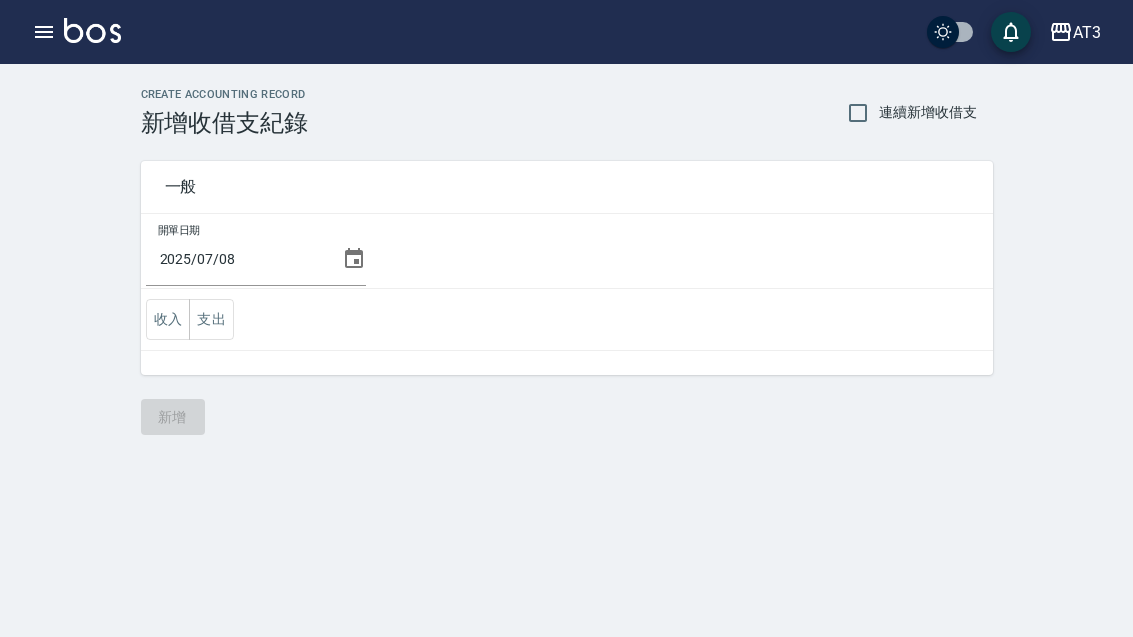 click on "支出" at bounding box center (211, 319) 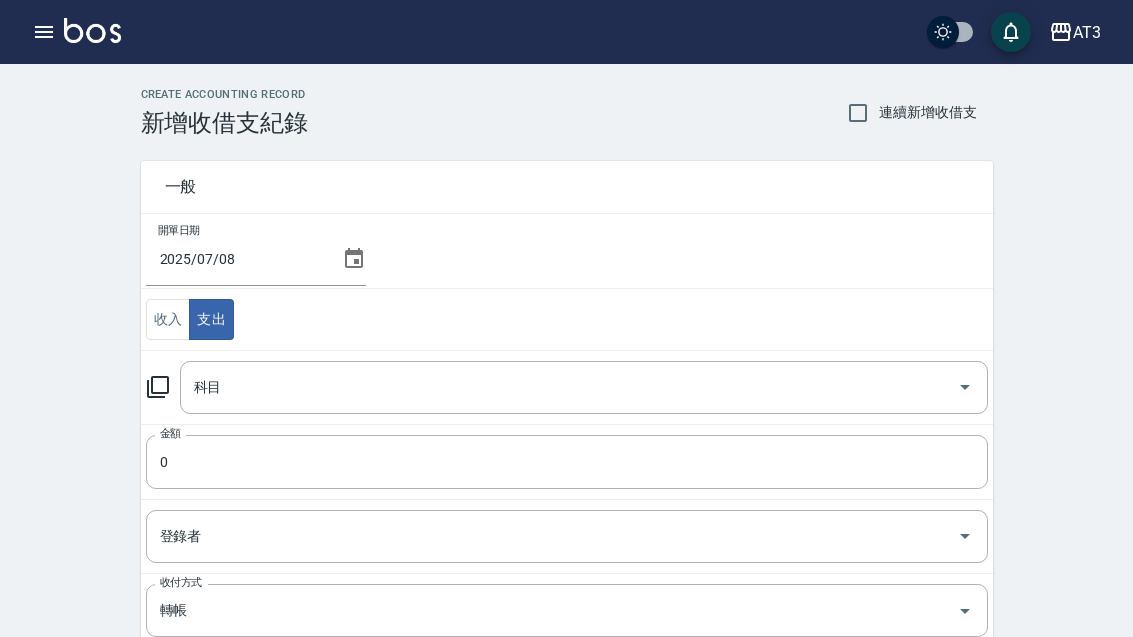 click on "科目" at bounding box center (569, 387) 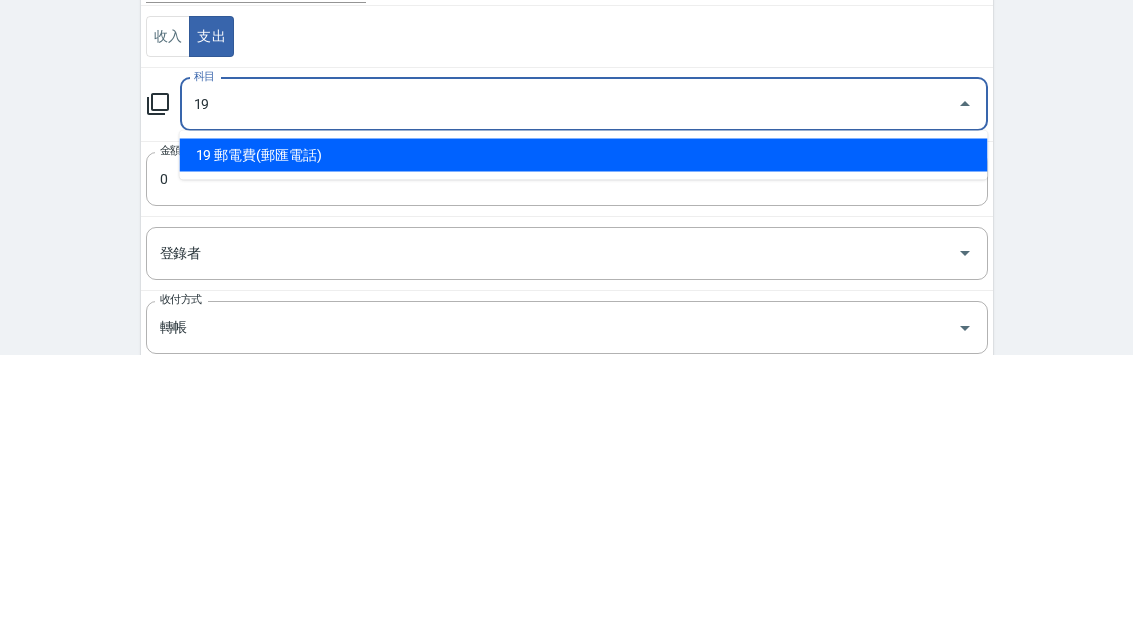 click on "19 郵電費(郵匯電話)" at bounding box center [584, 438] 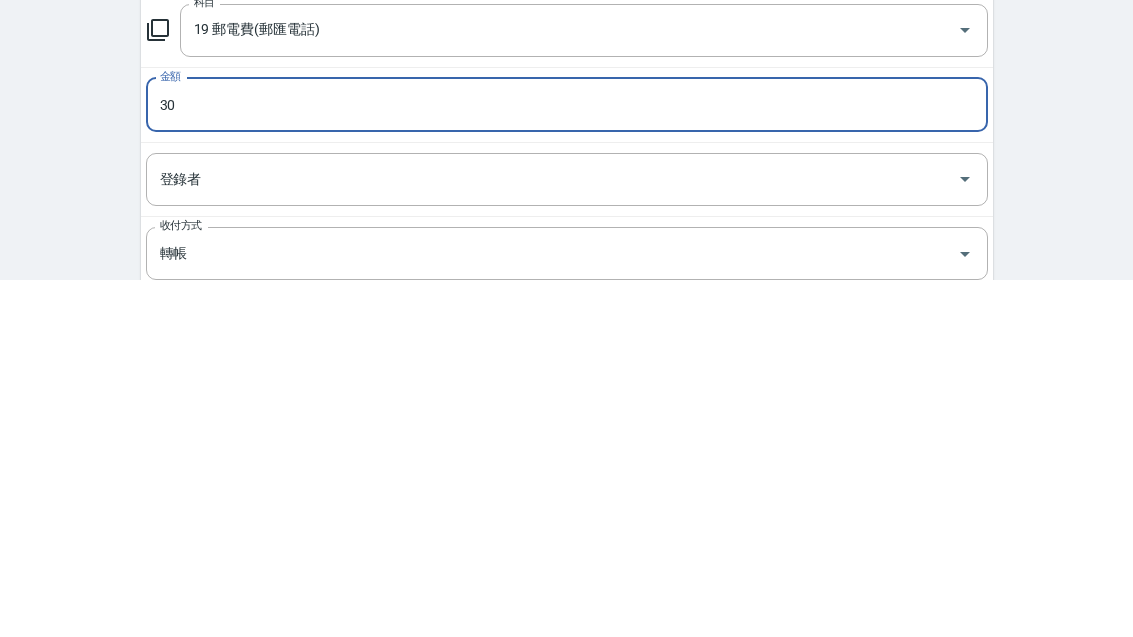 type on "30" 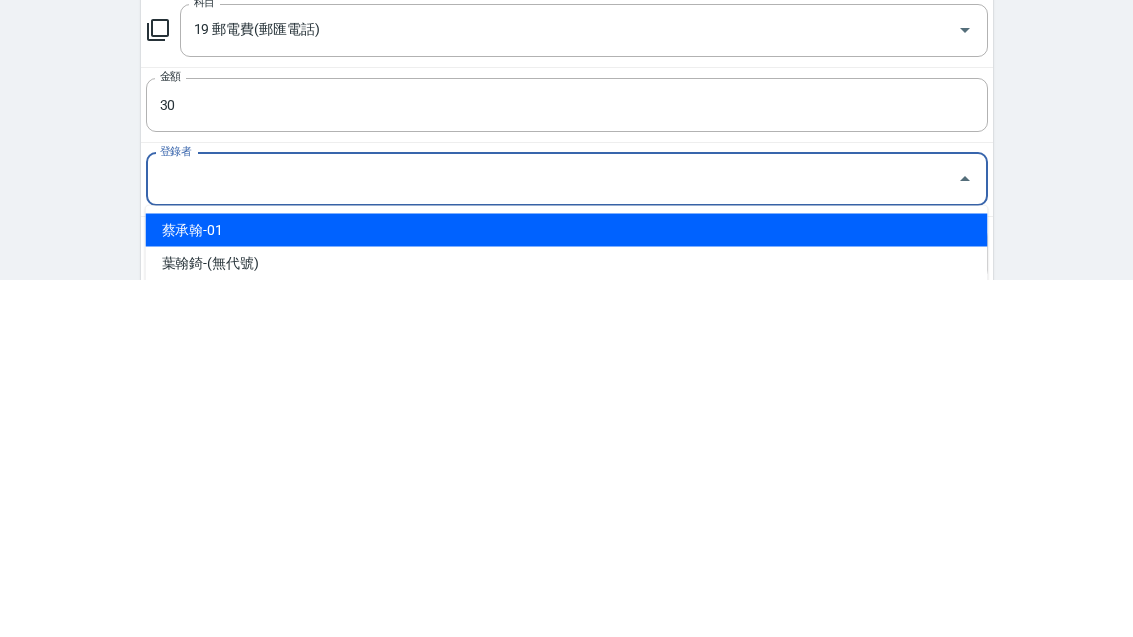 scroll, scrollTop: 3, scrollLeft: 0, axis: vertical 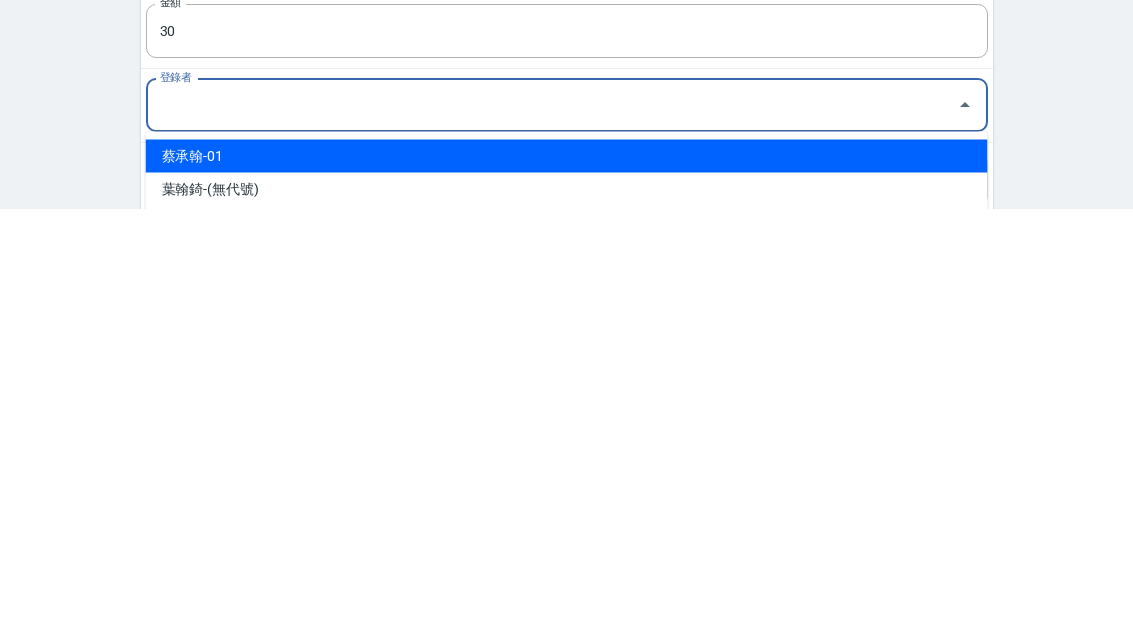 click on "蔡承翰-01" at bounding box center (567, 584) 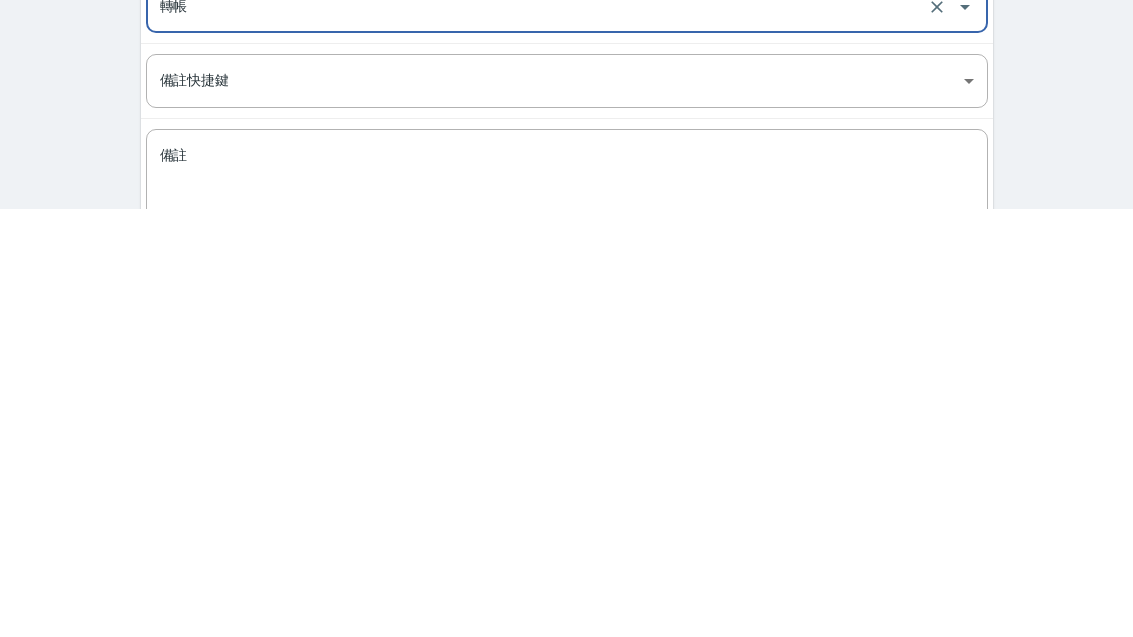 click on "備註" at bounding box center [567, 606] 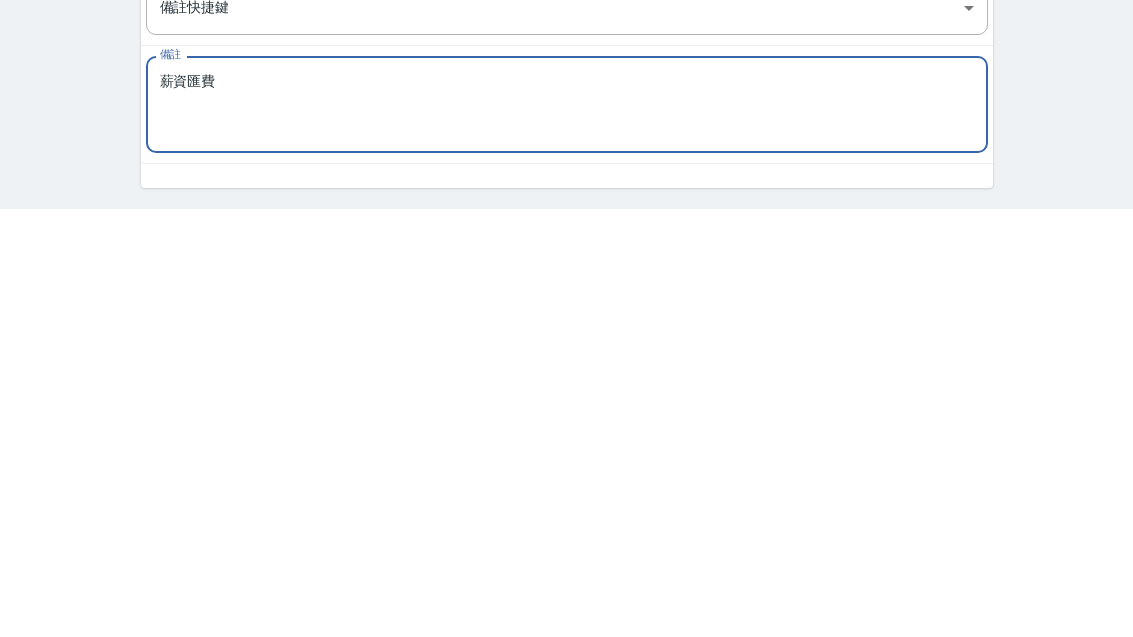 scroll, scrollTop: 312, scrollLeft: 0, axis: vertical 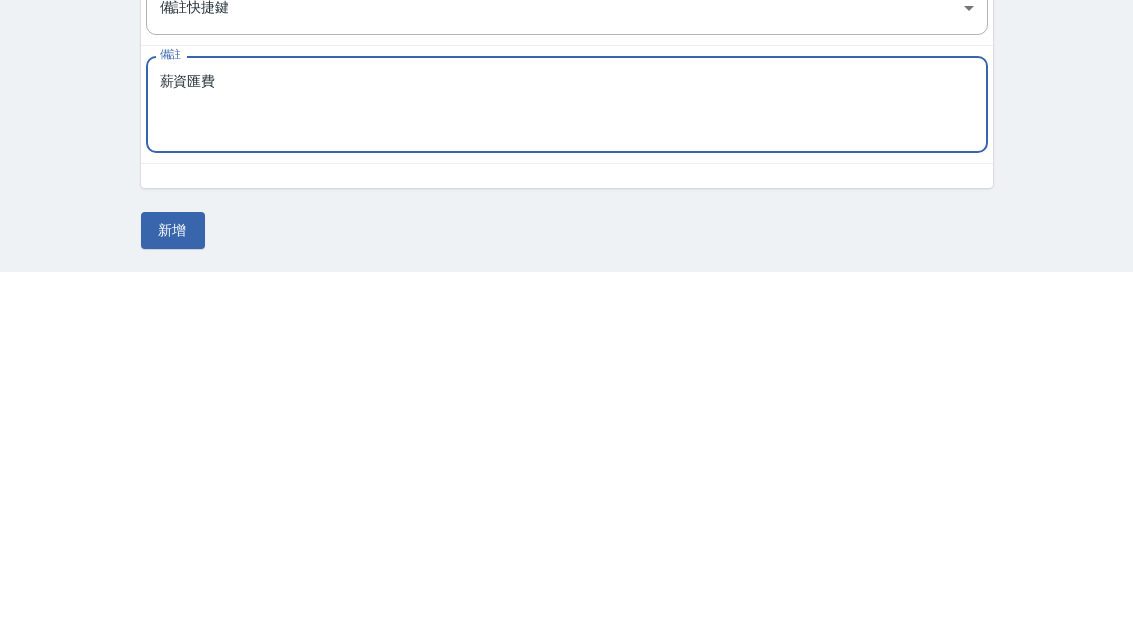 type on "薪資匯費" 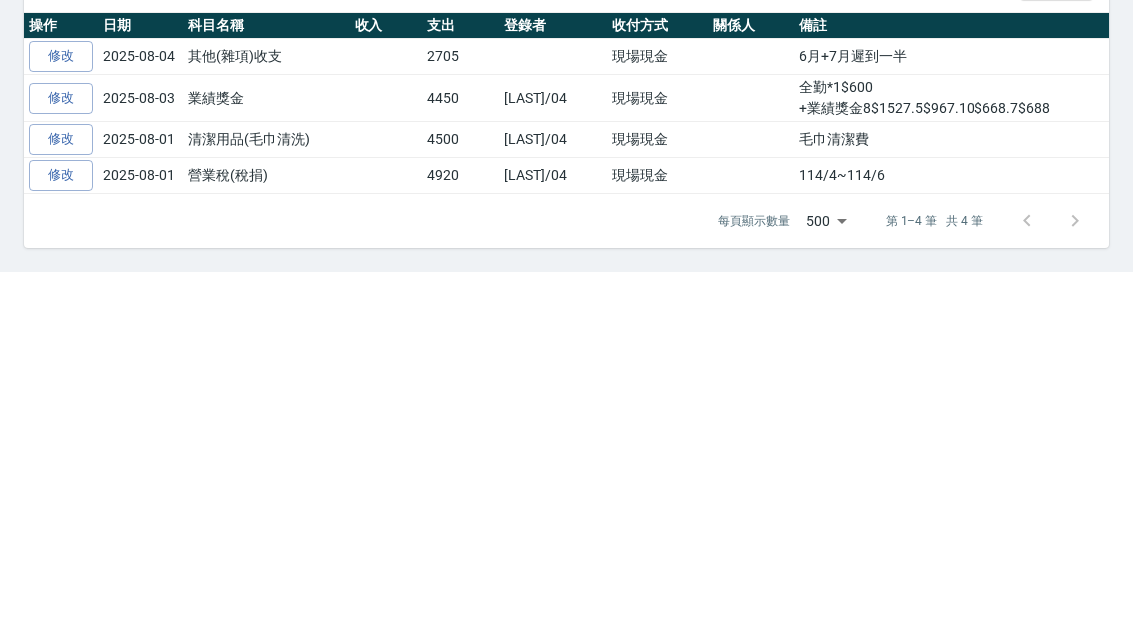 scroll, scrollTop: 0, scrollLeft: 0, axis: both 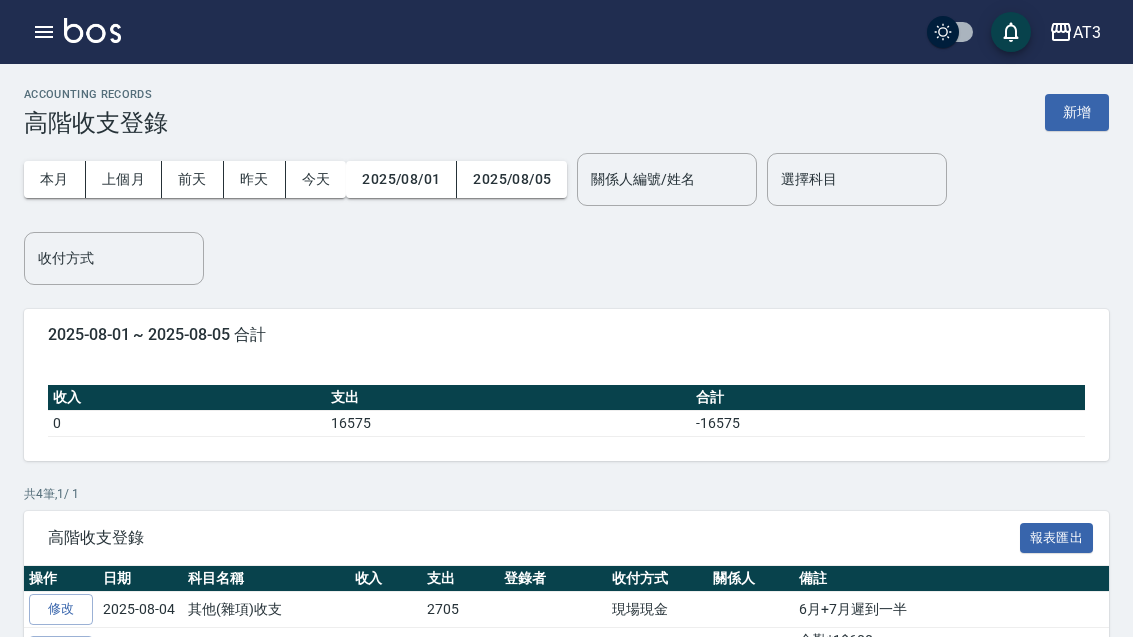 click on "新增" at bounding box center (1077, 112) 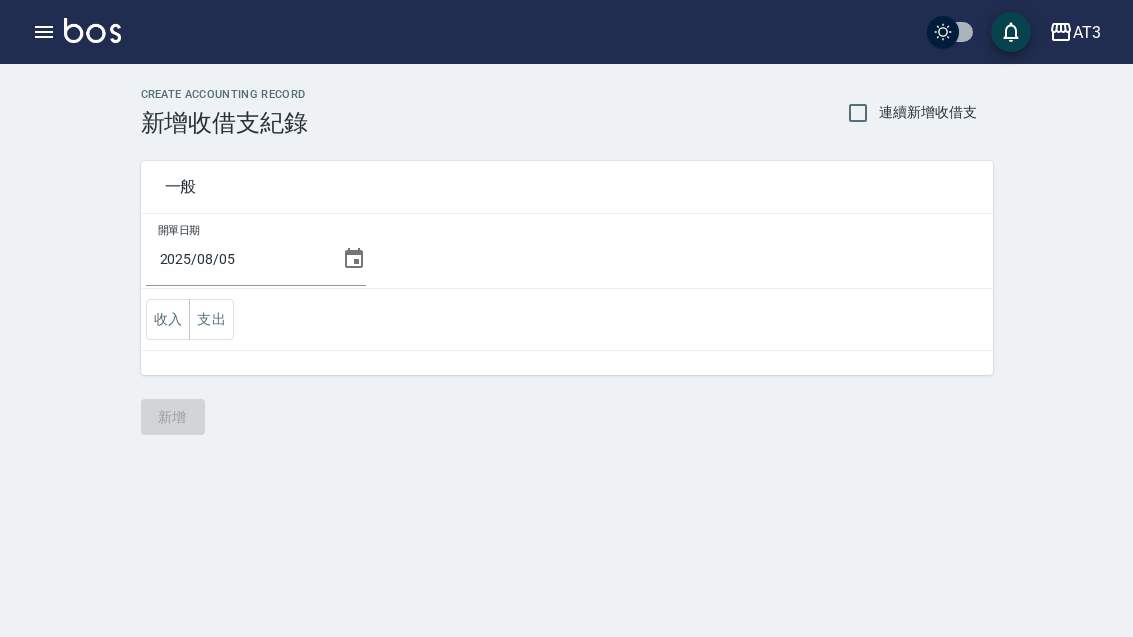 click on "2025/08/05" at bounding box center (240, 259) 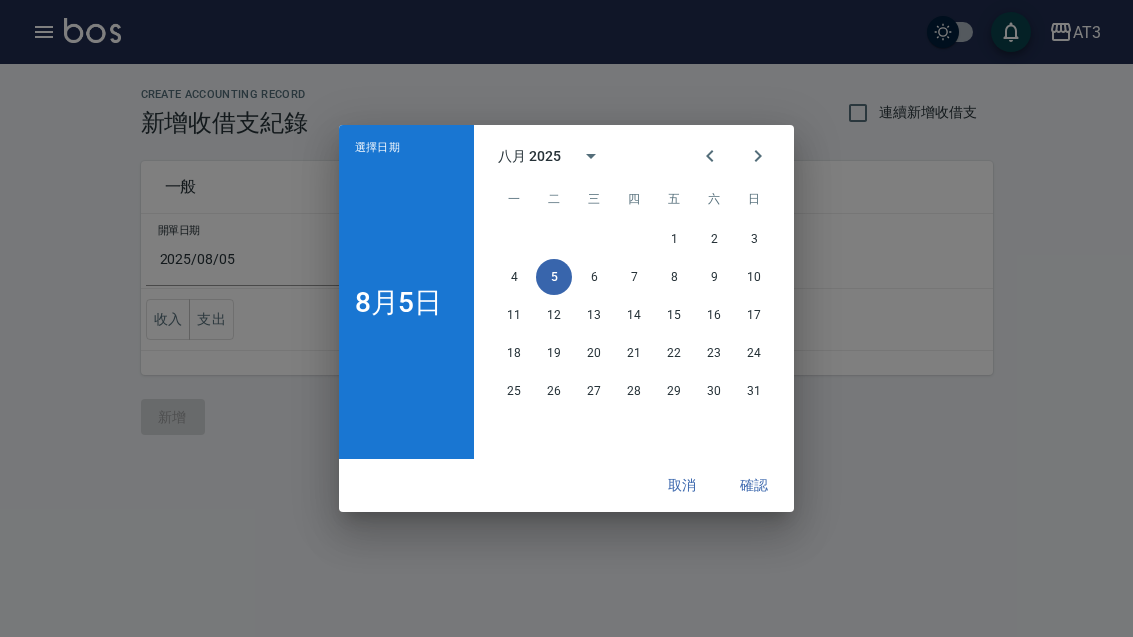 click 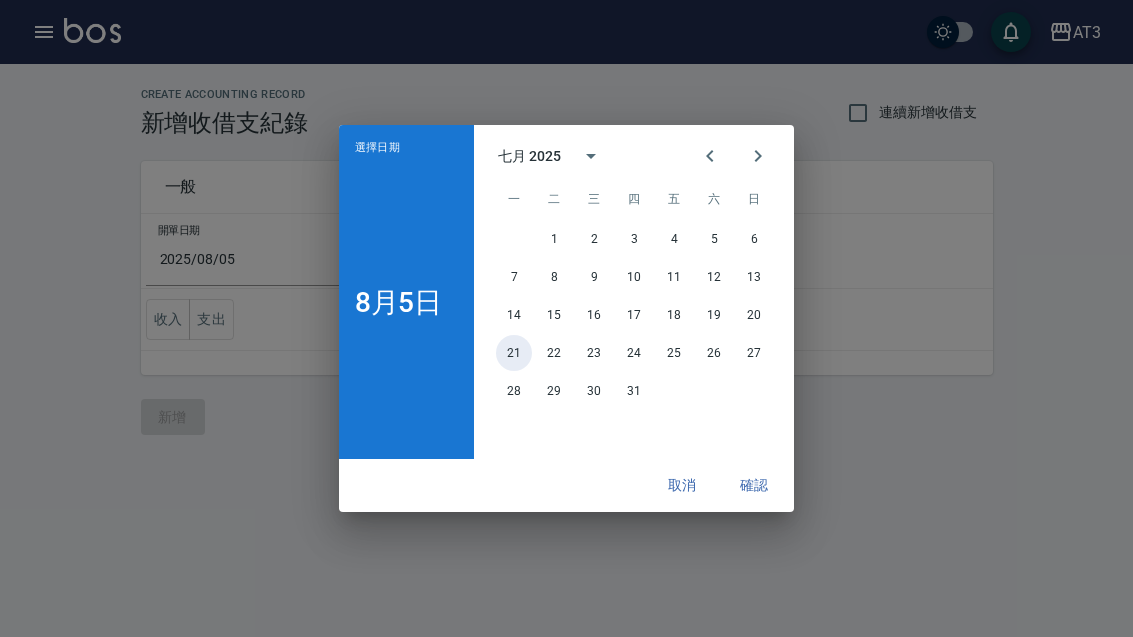 click on "21" at bounding box center [514, 353] 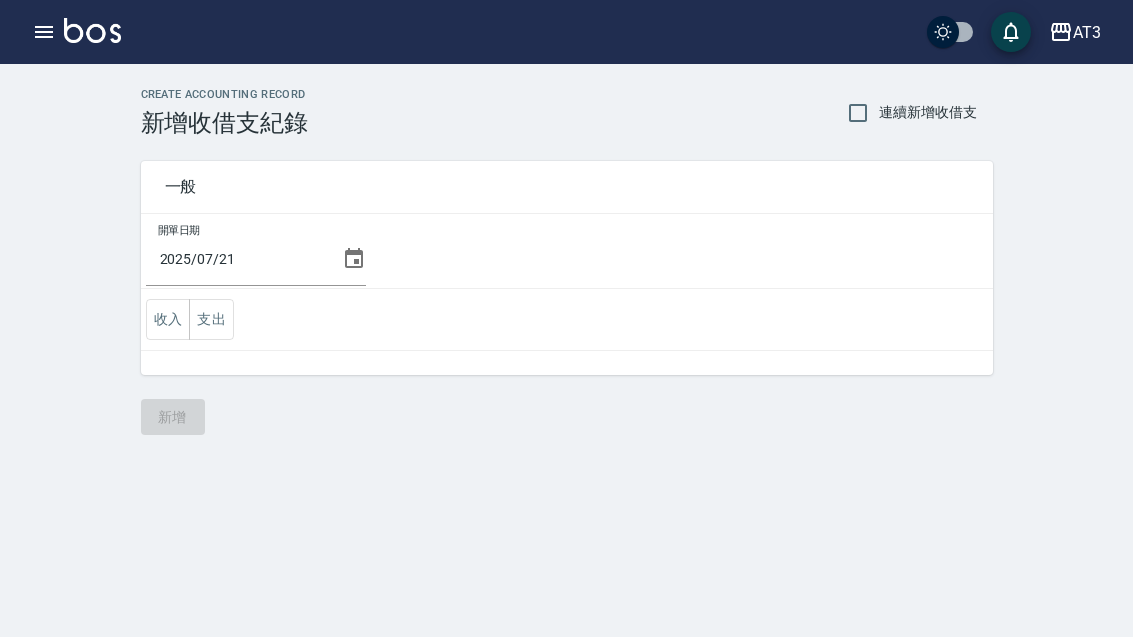 click on "收入" at bounding box center [168, 319] 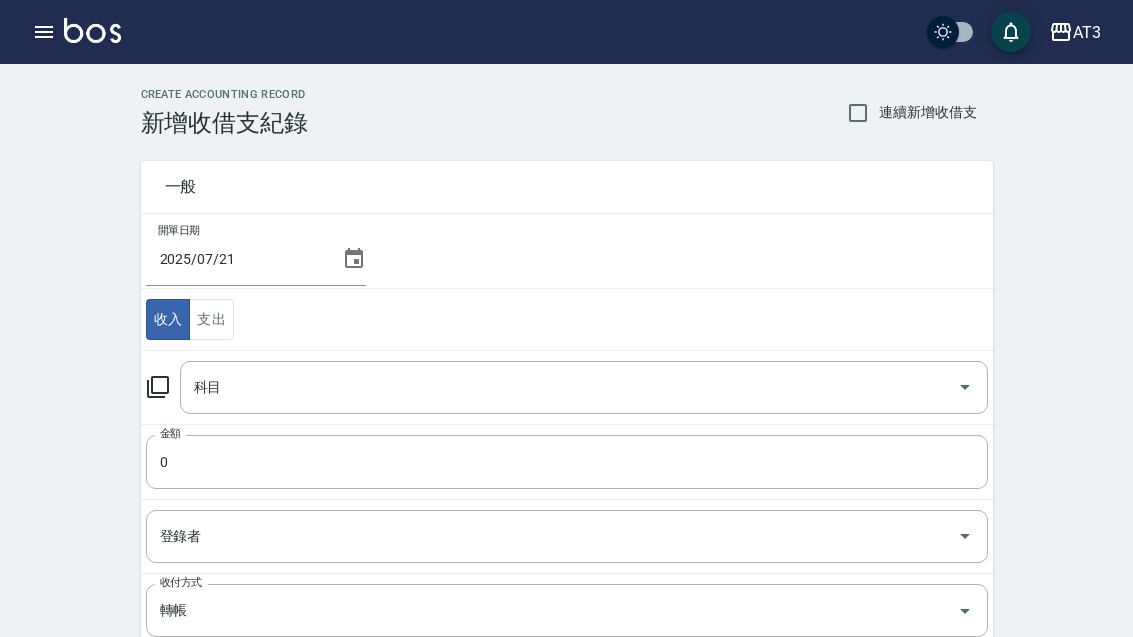 click on "科目" at bounding box center (569, 387) 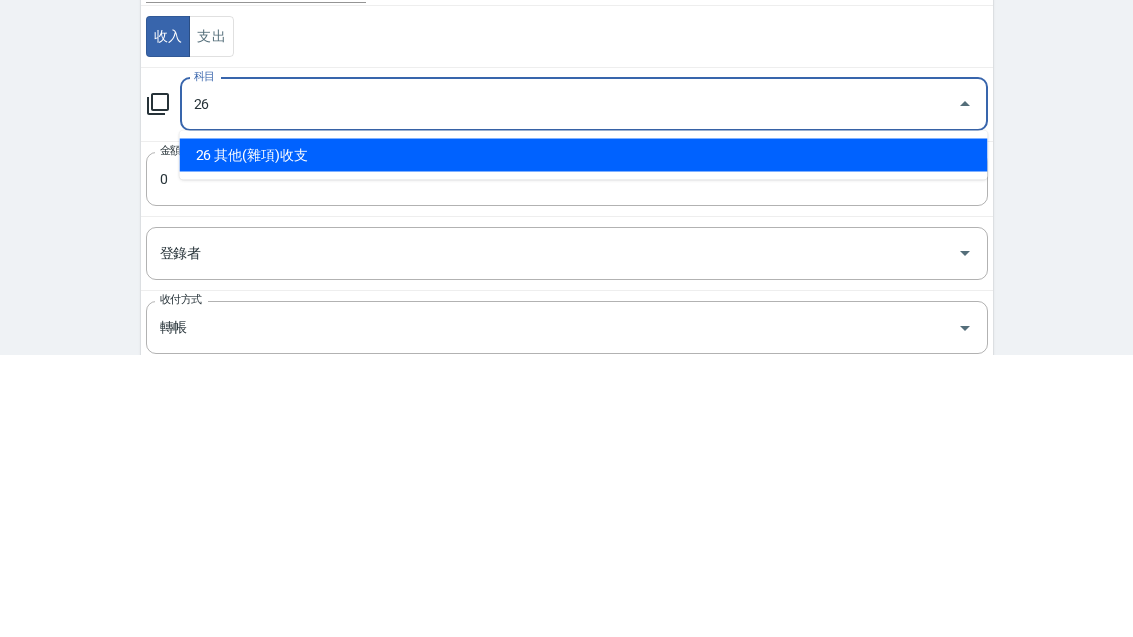 click on "26 其他(雜項)收支" at bounding box center (584, 438) 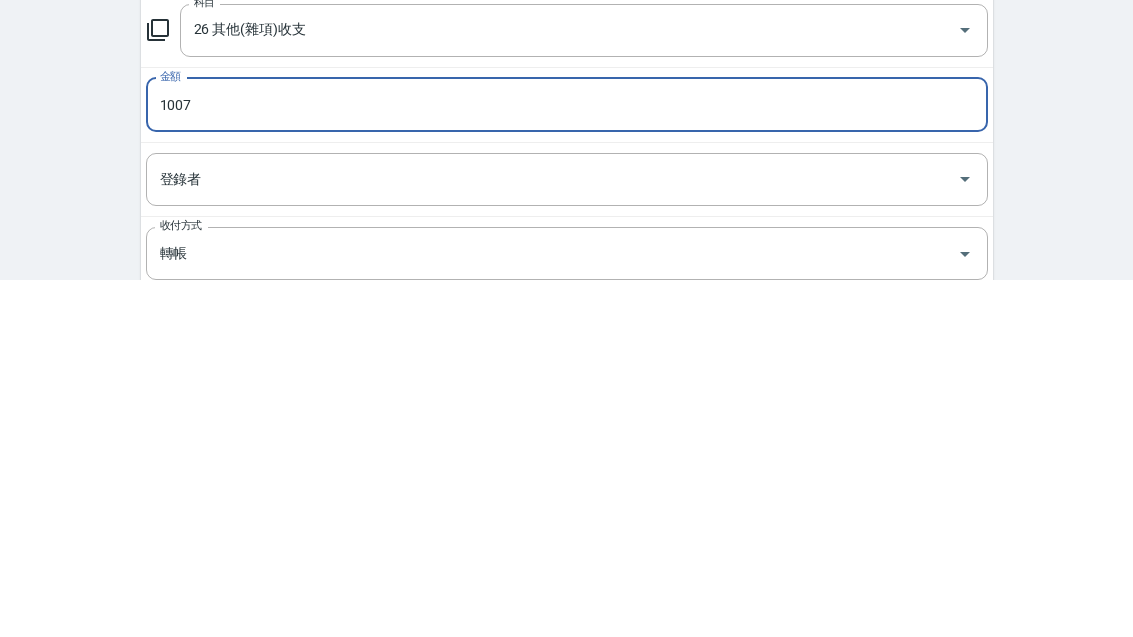 type on "1007" 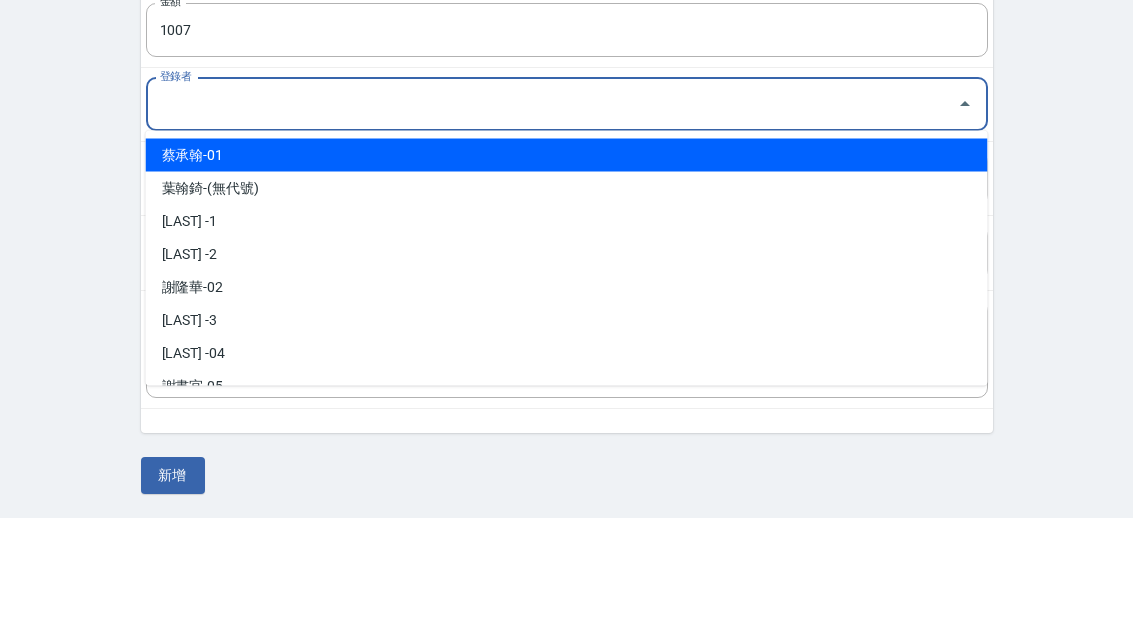 click on "蔡承翰-01" at bounding box center [567, 275] 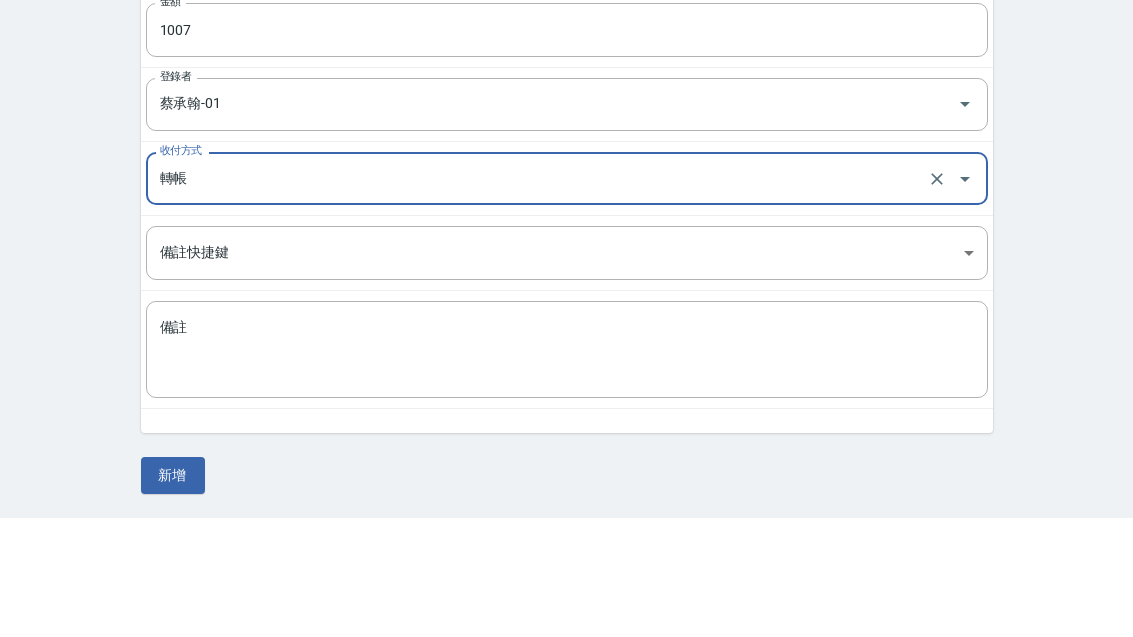 type on "蔡承翰-01" 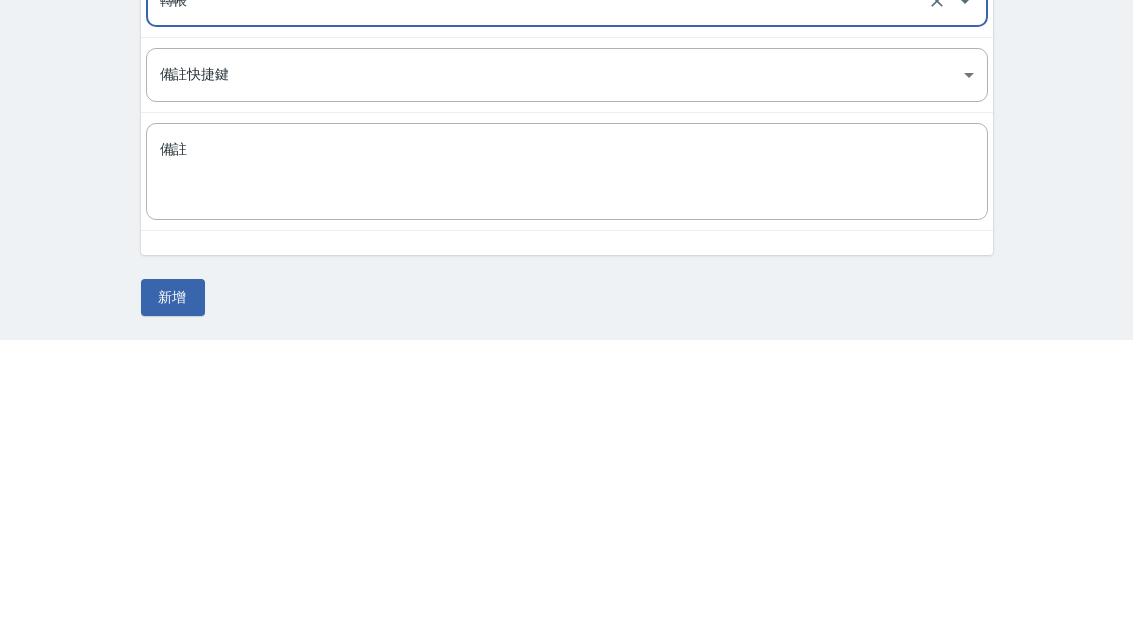 click on "備註" at bounding box center (567, 470) 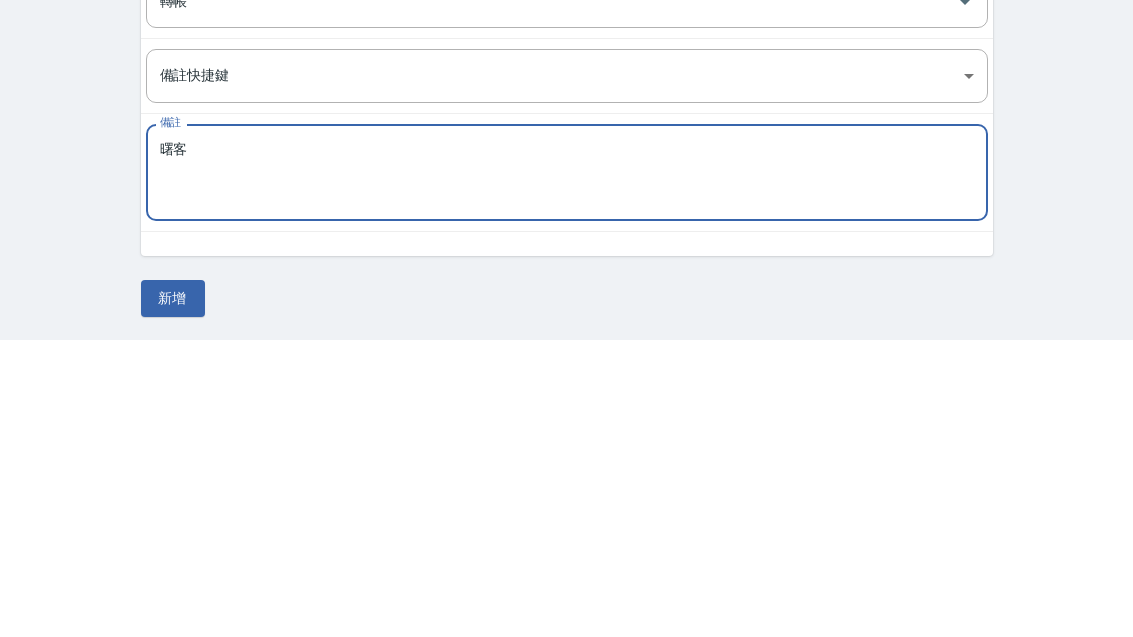 type on "曙客" 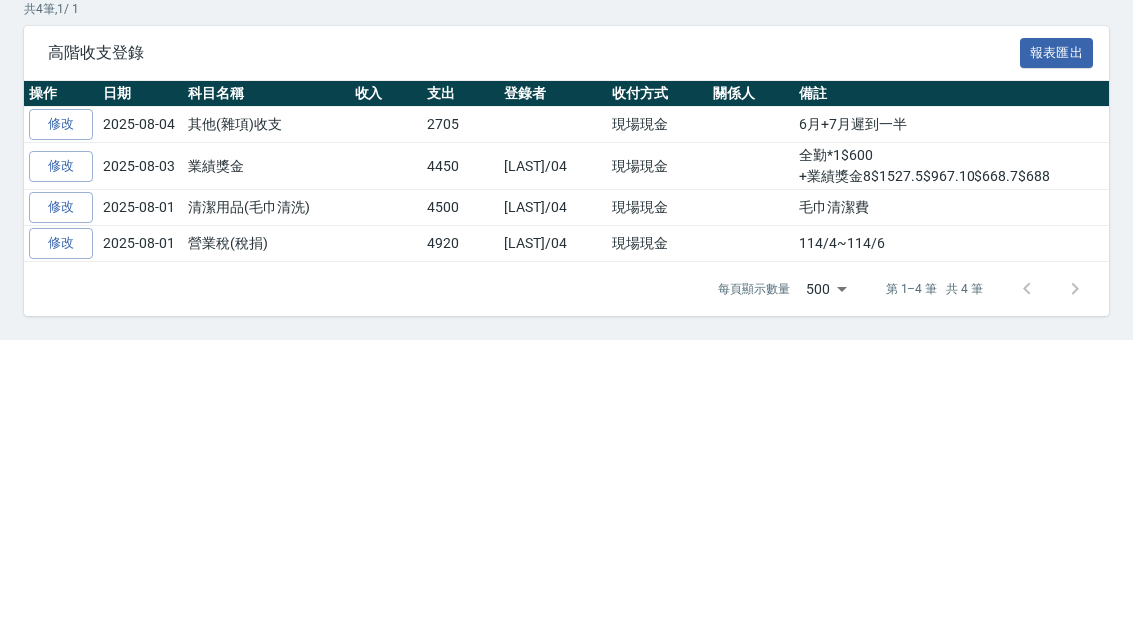 scroll, scrollTop: 0, scrollLeft: 0, axis: both 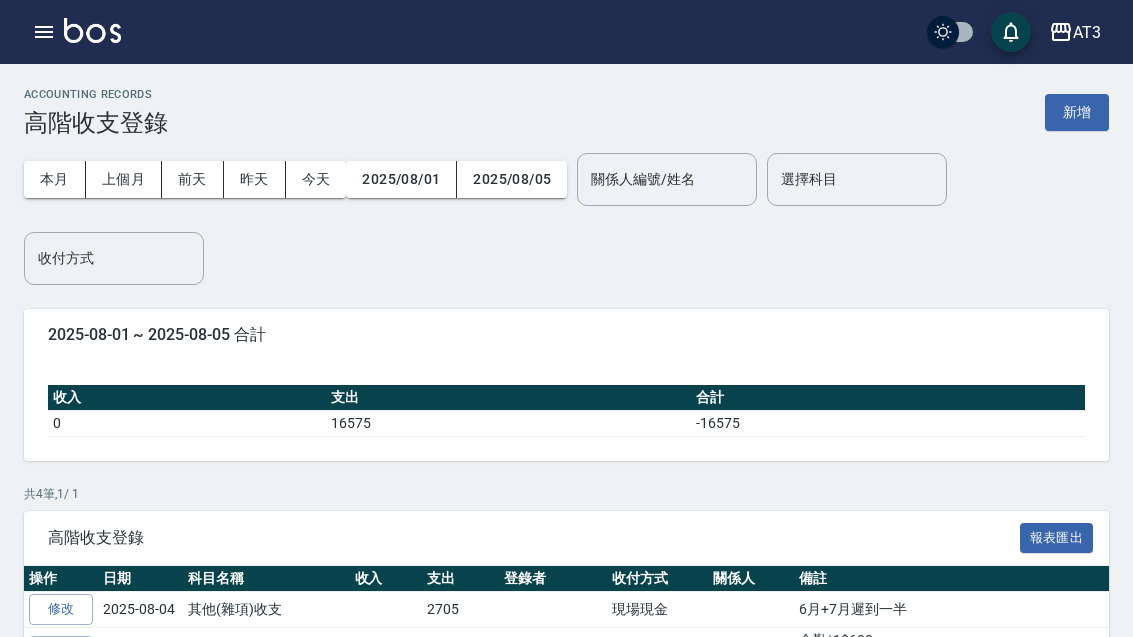 click on "新增" at bounding box center (1077, 112) 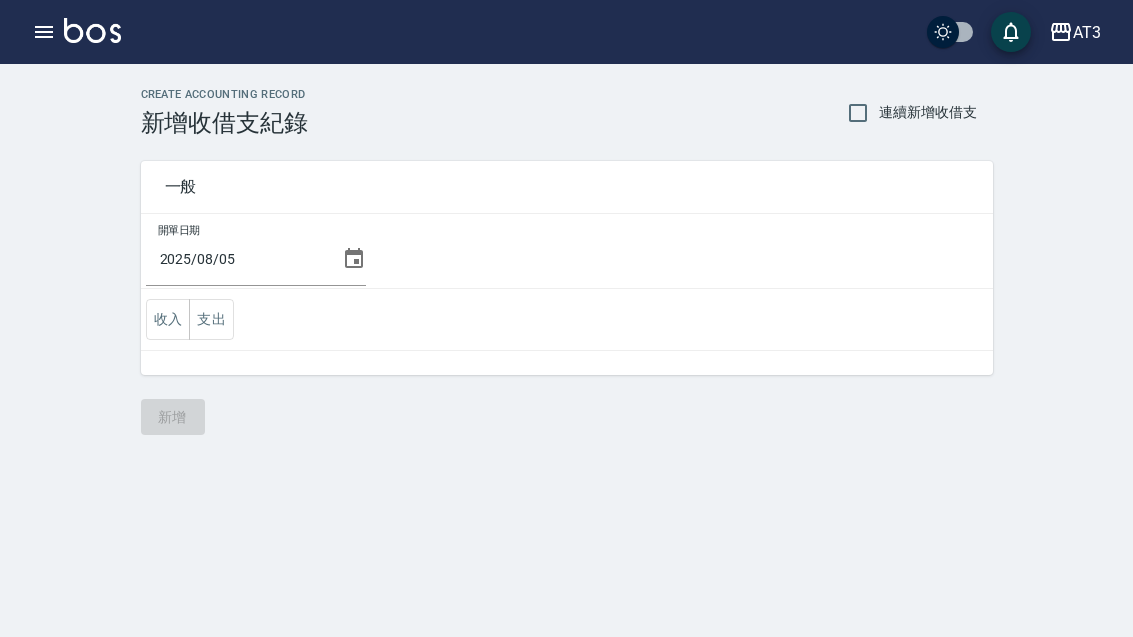 click 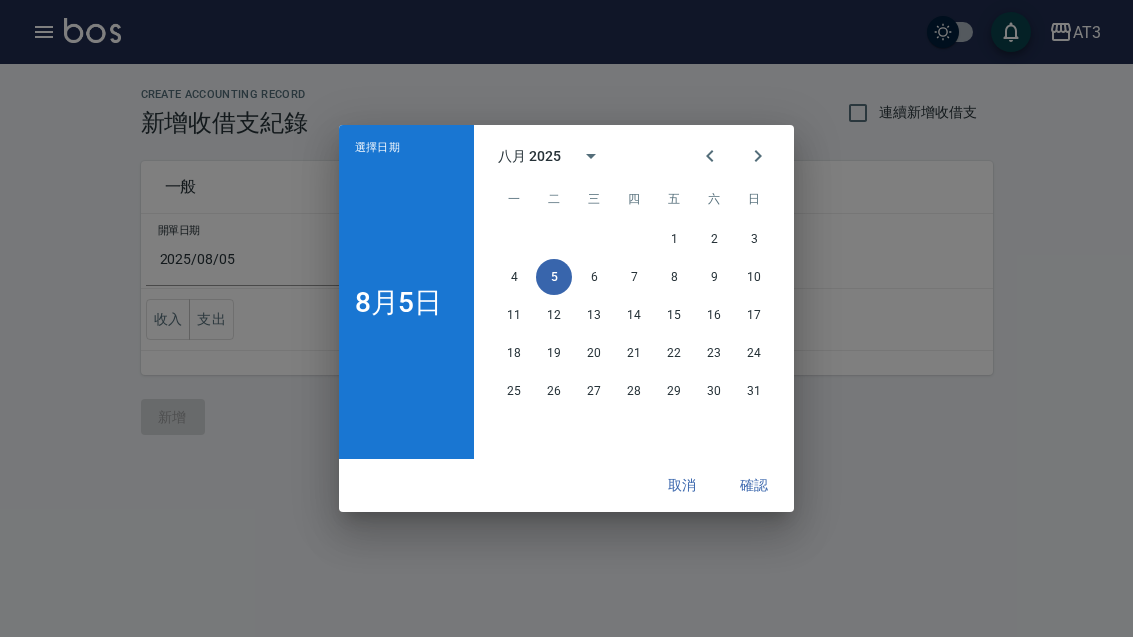 click 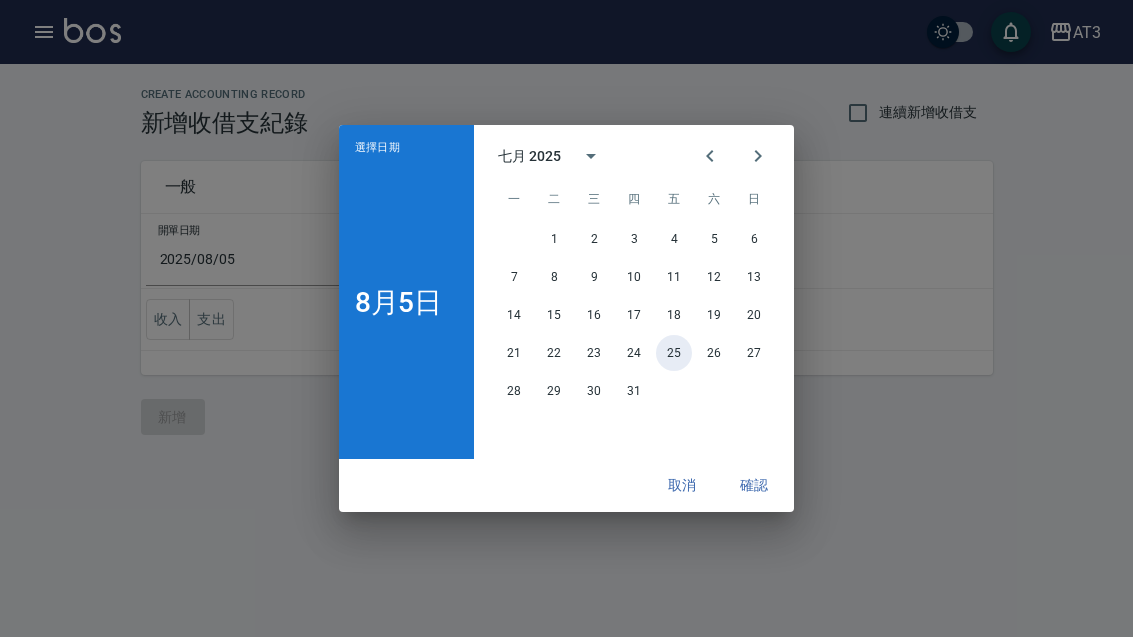 click on "25" at bounding box center [674, 353] 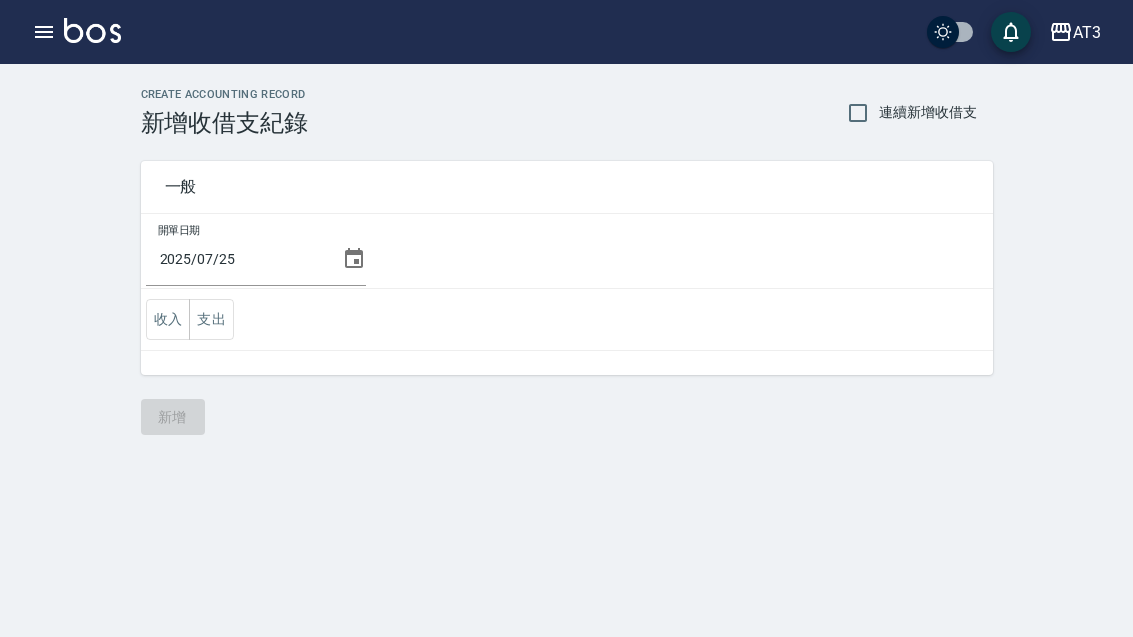 click on "支出" at bounding box center [211, 319] 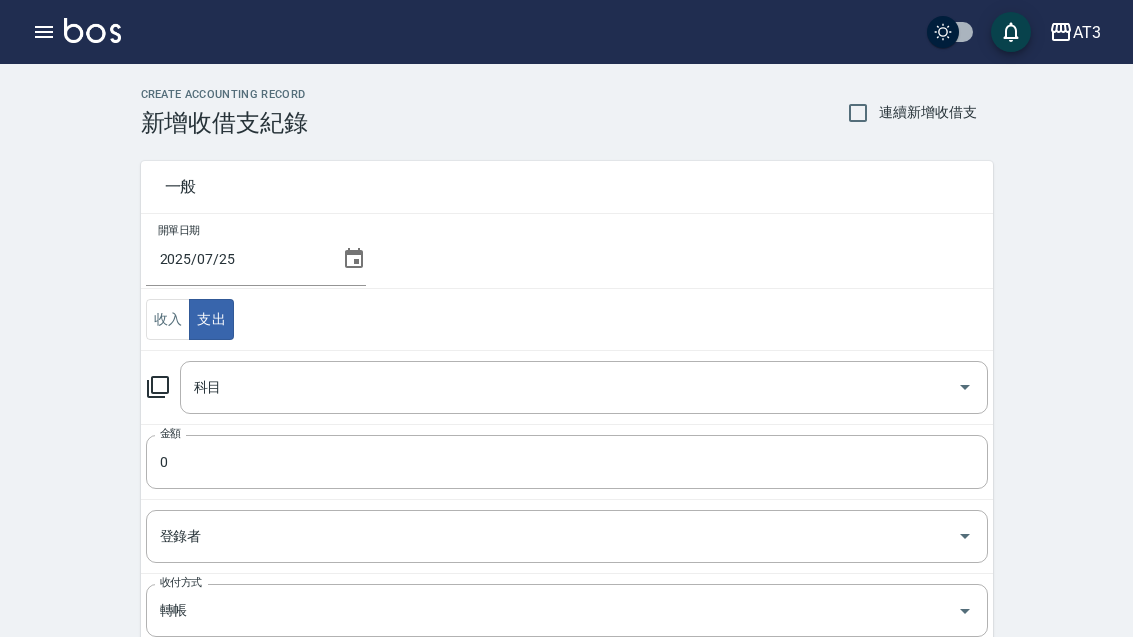 click on "科目" at bounding box center [569, 387] 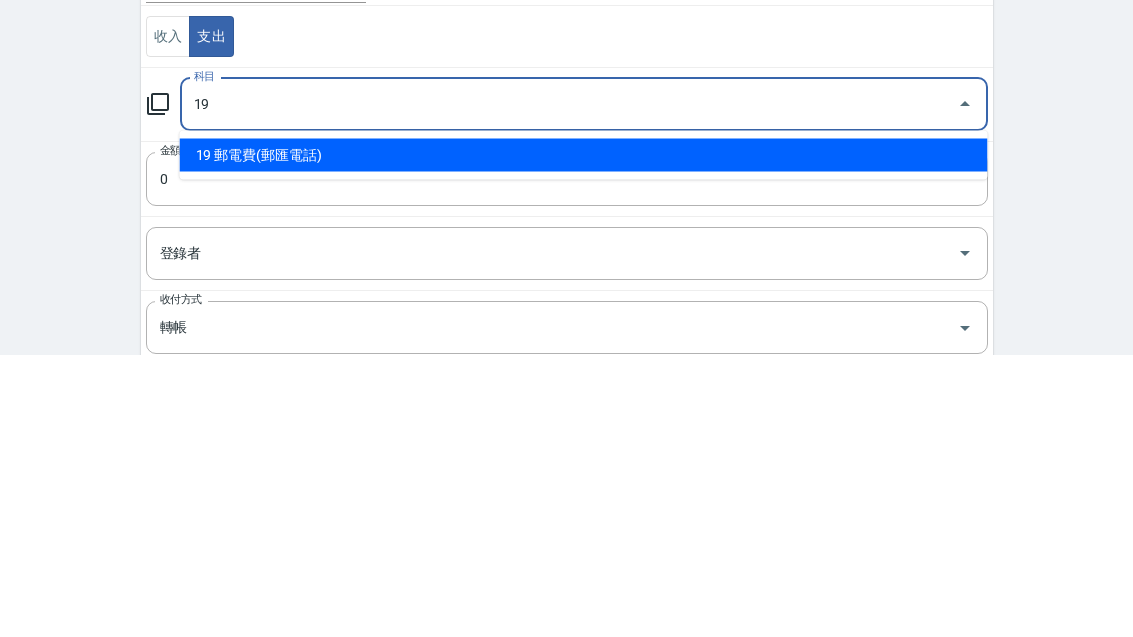 click on "19 郵電費(郵匯電話)" at bounding box center [584, 438] 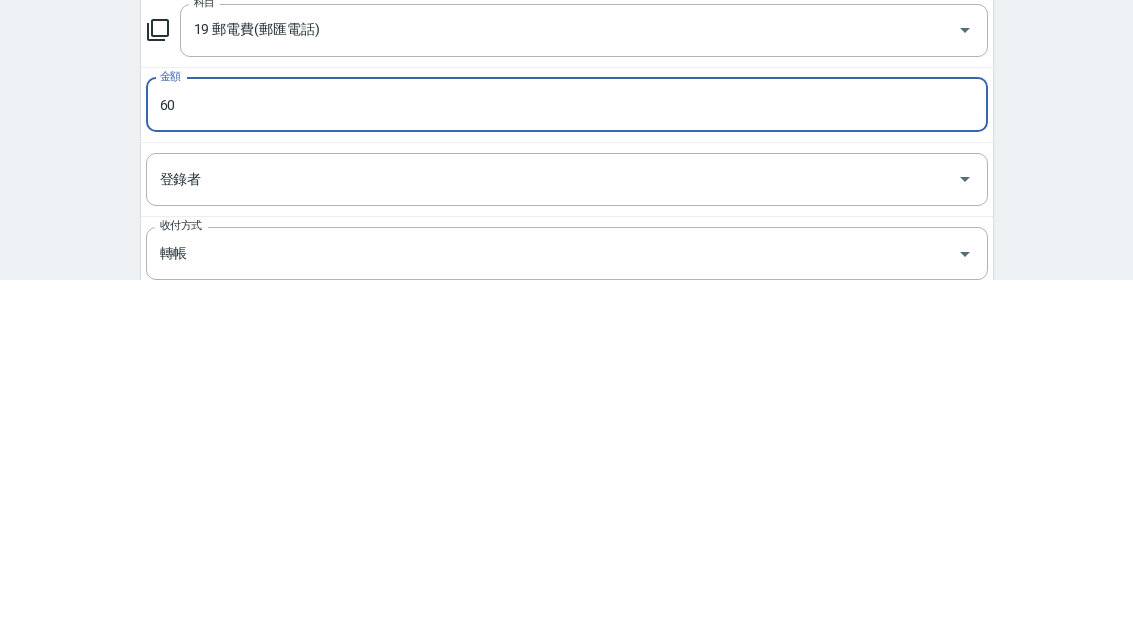 type on "60" 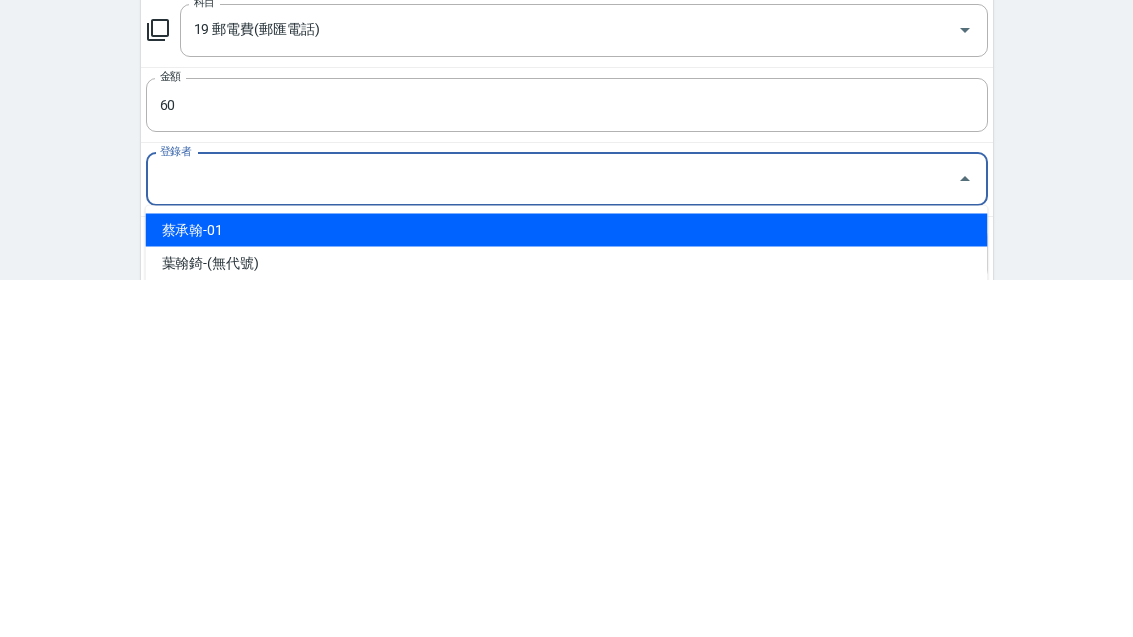 scroll, scrollTop: 3, scrollLeft: 0, axis: vertical 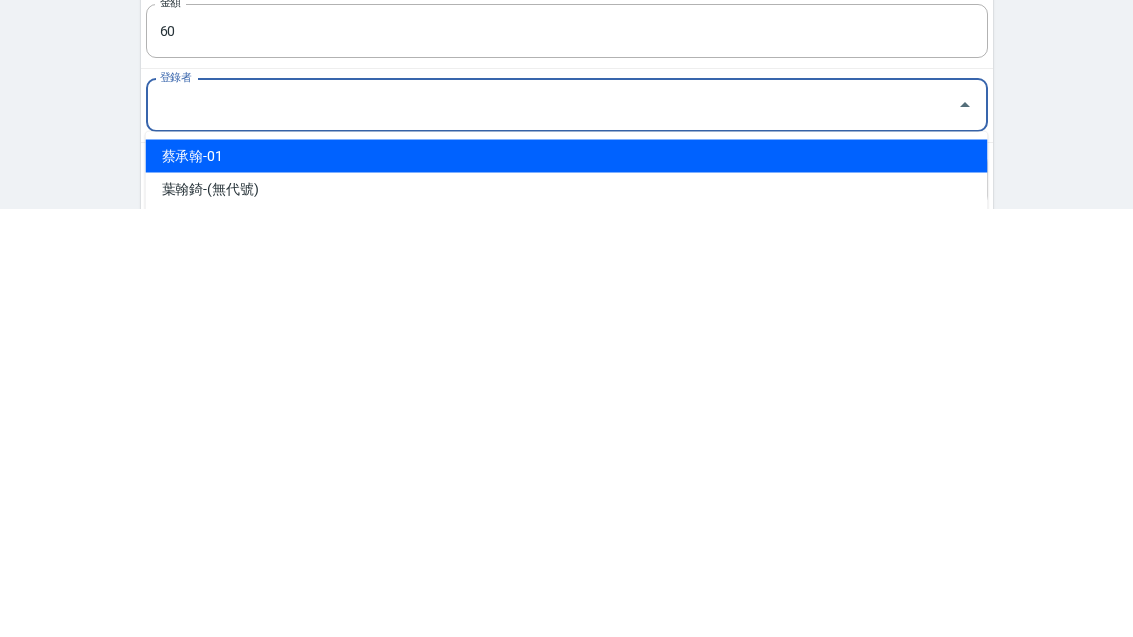 click on "蔡承翰-01" at bounding box center [567, 584] 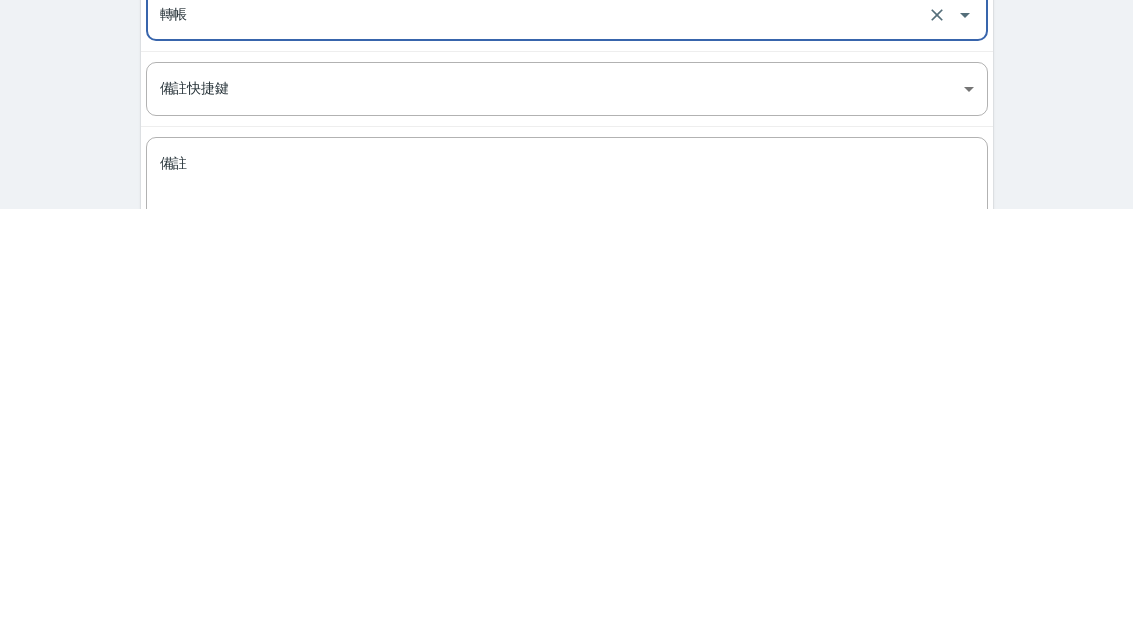 click on "備註" at bounding box center [567, 614] 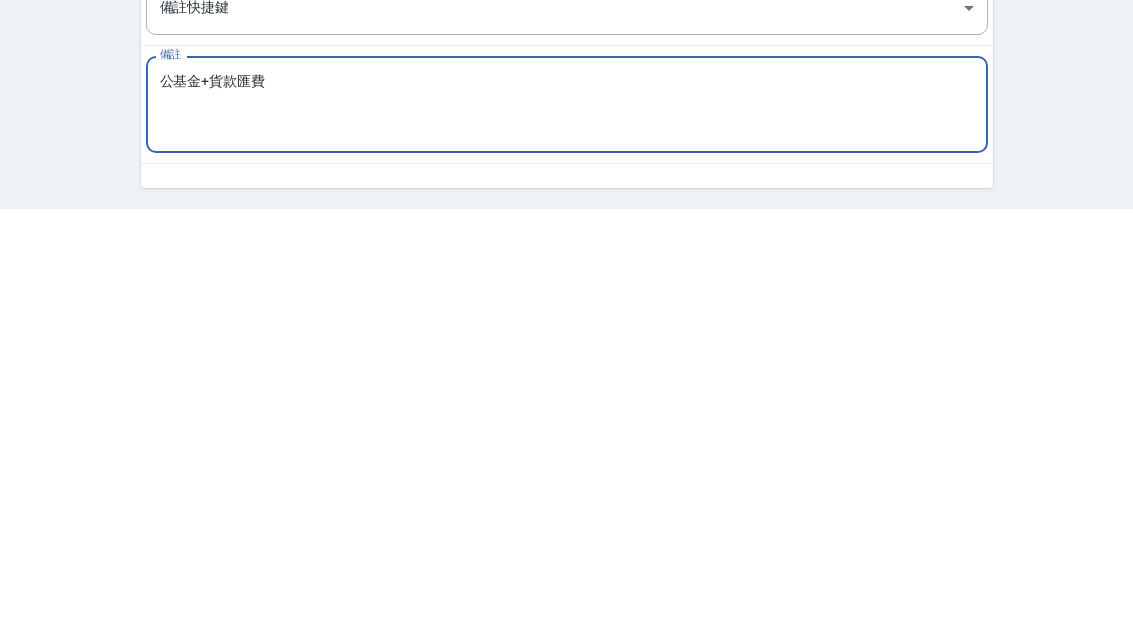 scroll, scrollTop: 312, scrollLeft: 0, axis: vertical 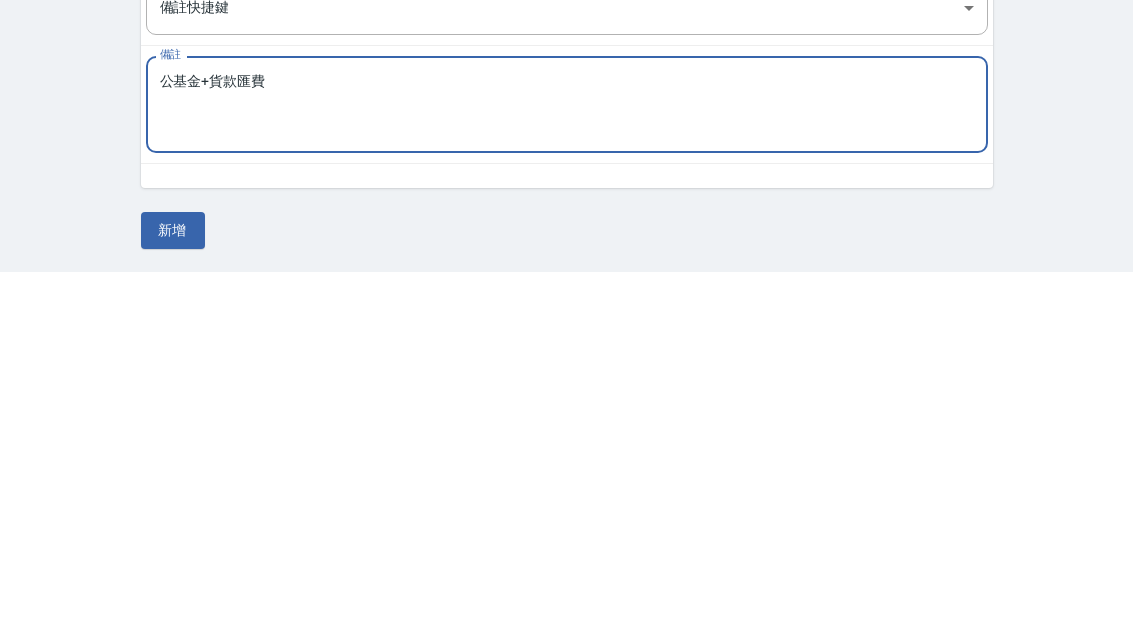 type on "公基金+貨款匯費" 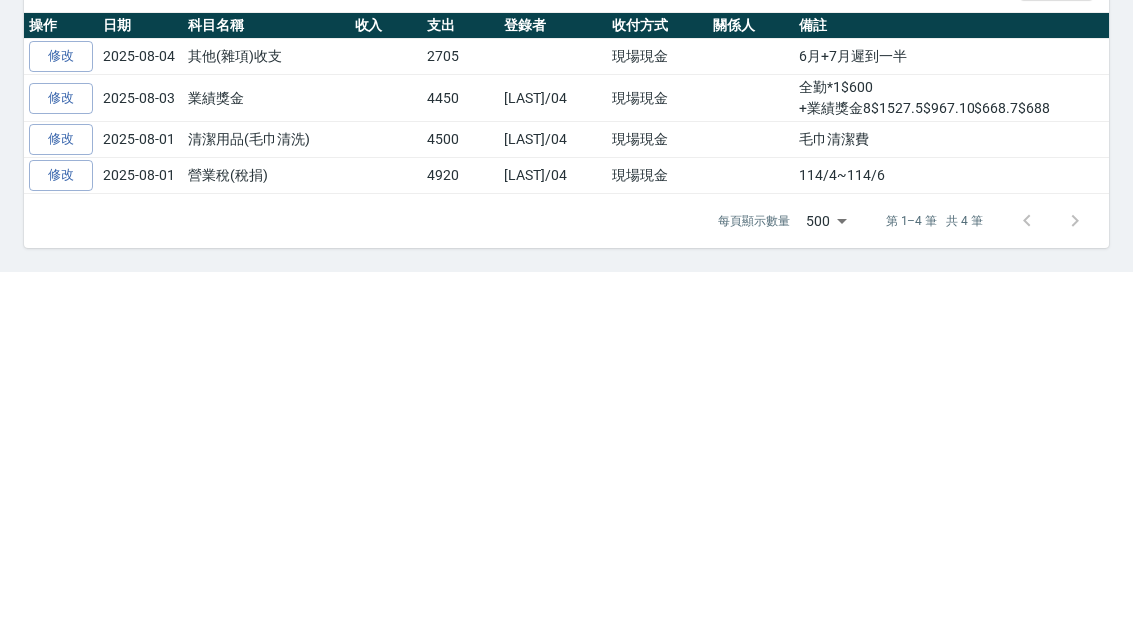 scroll, scrollTop: 0, scrollLeft: 0, axis: both 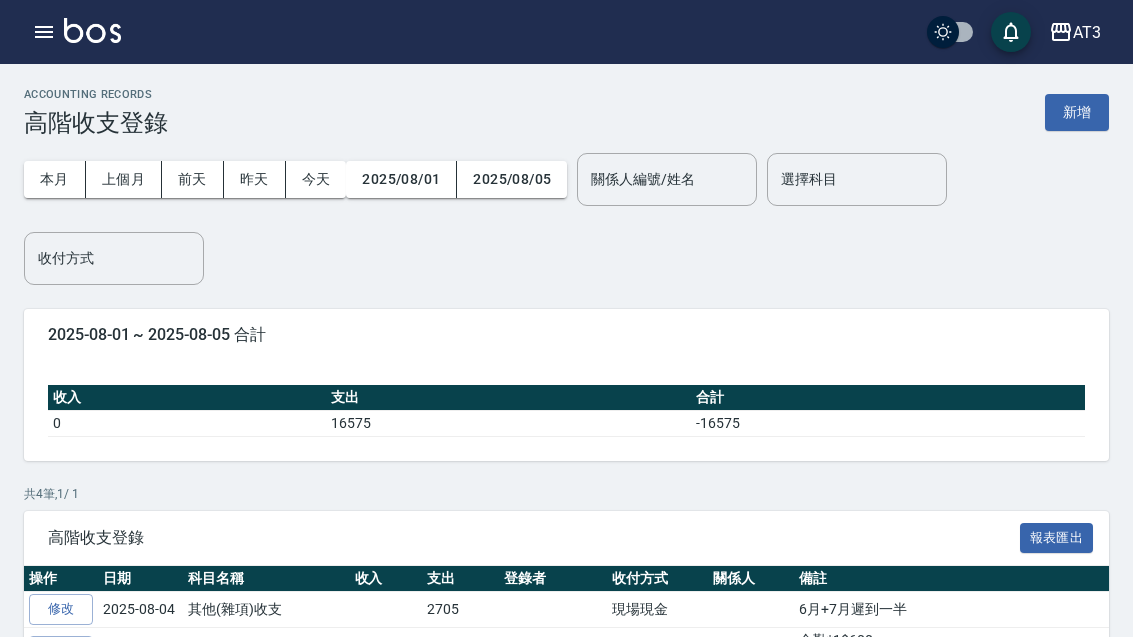 click on "新增" at bounding box center (1077, 112) 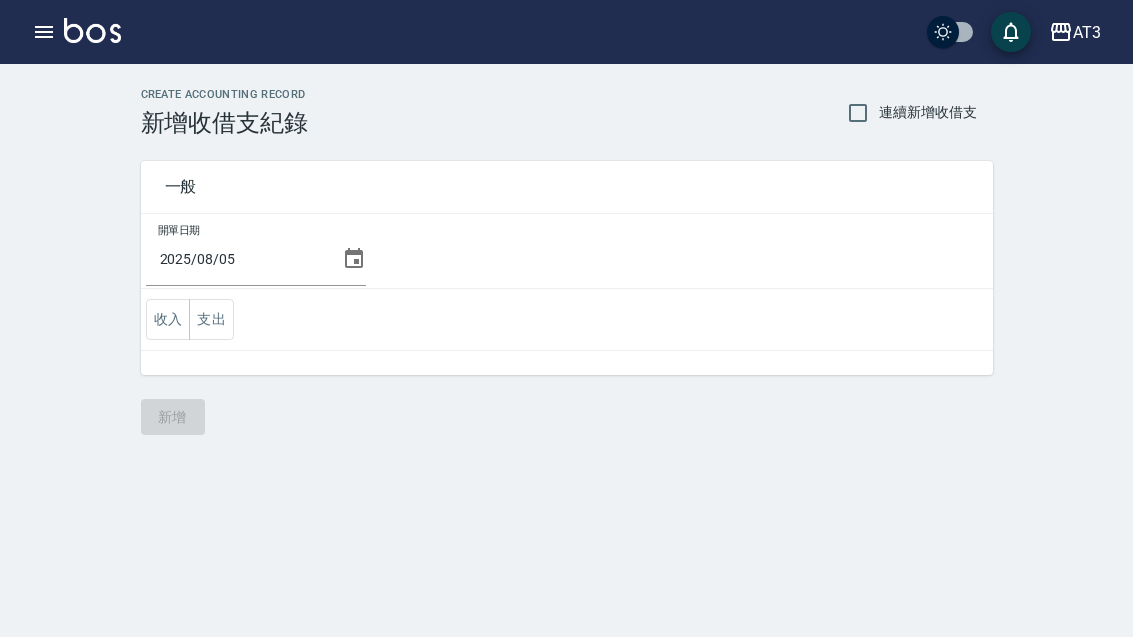 click 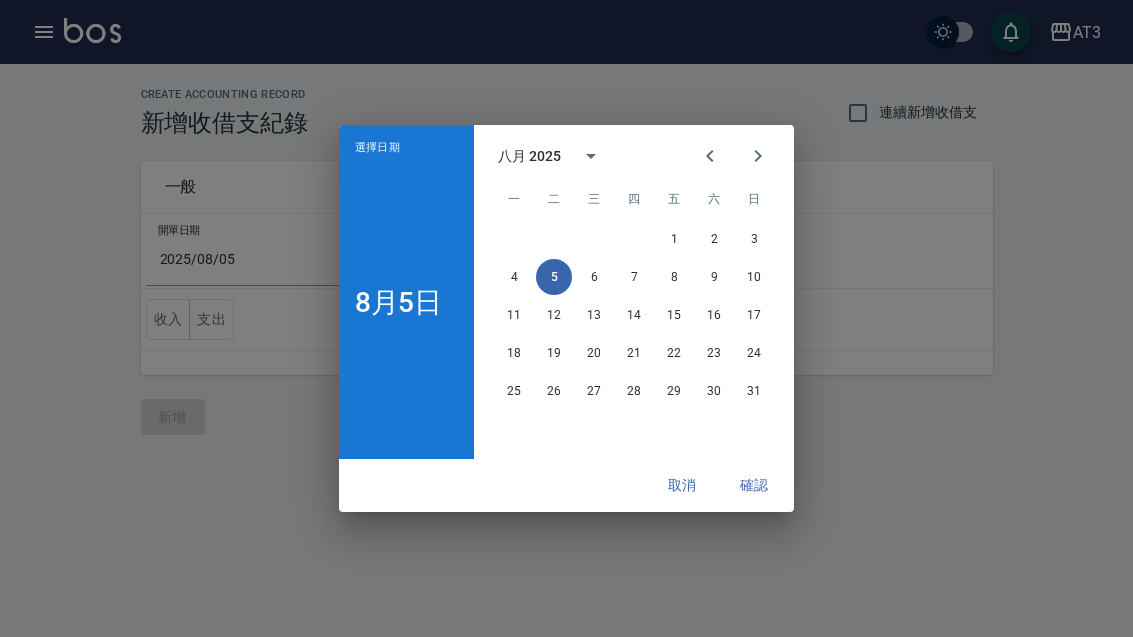 click 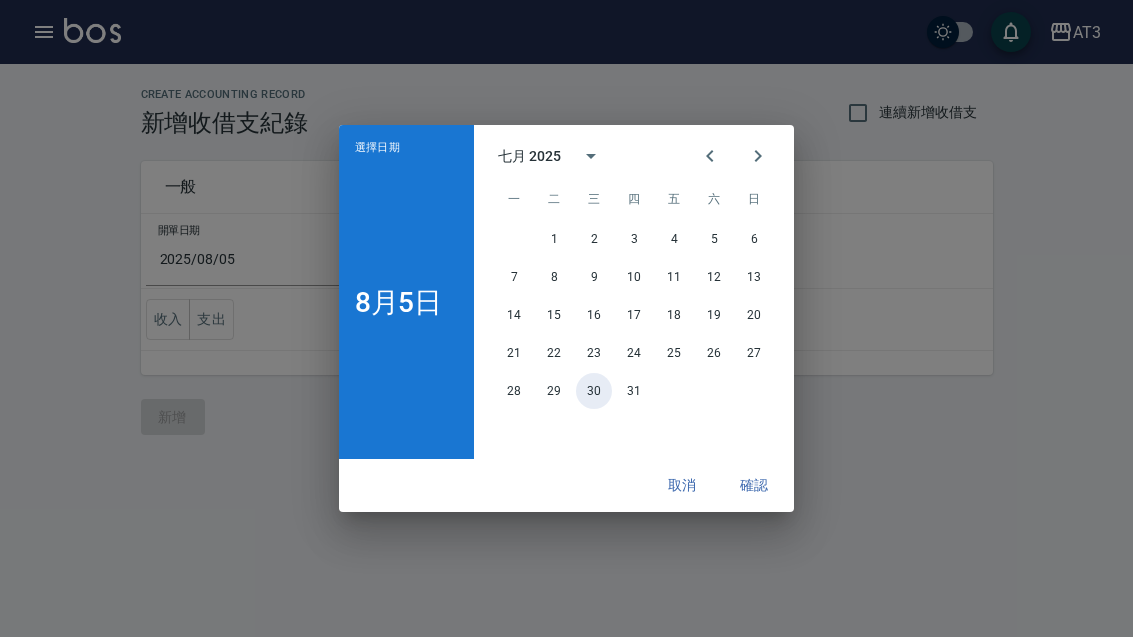 click on "30" at bounding box center [594, 391] 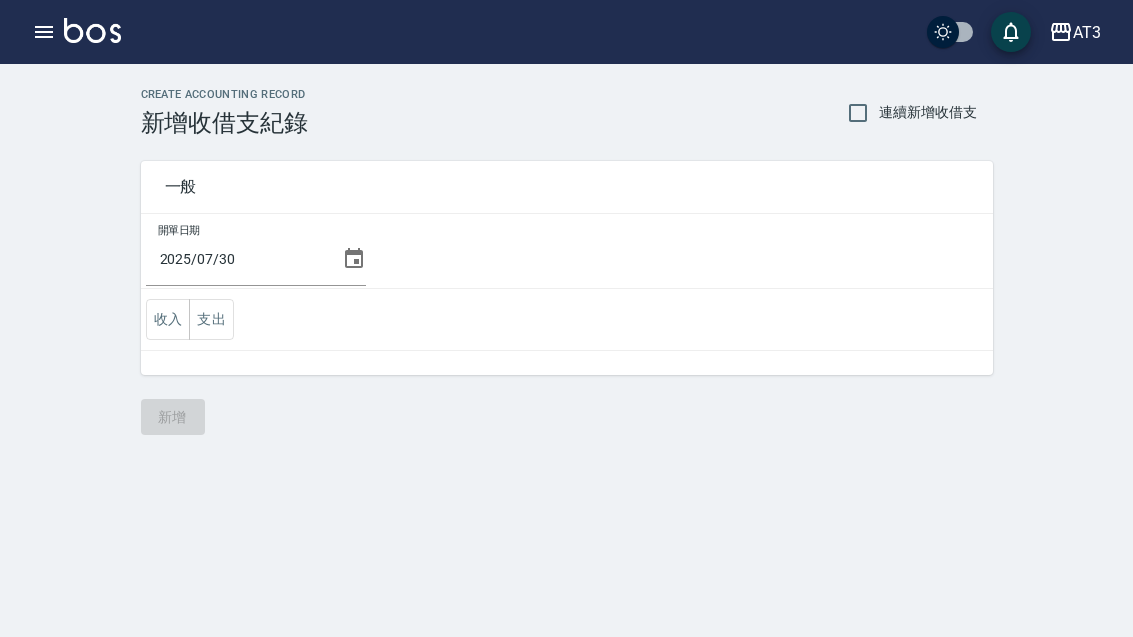 click 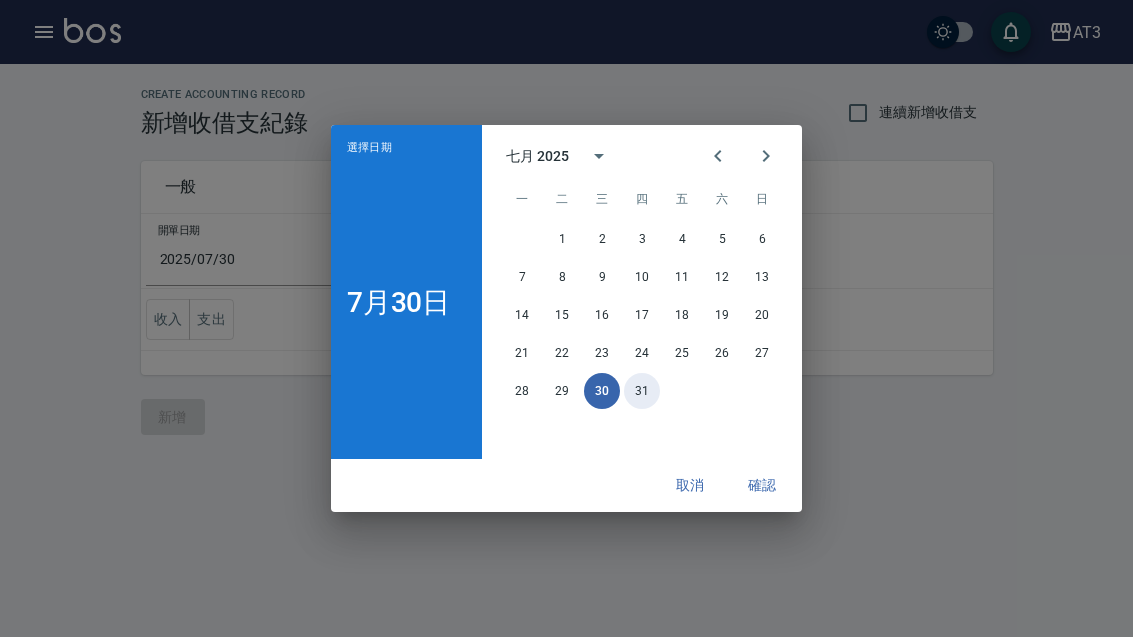 click on "31" at bounding box center (642, 391) 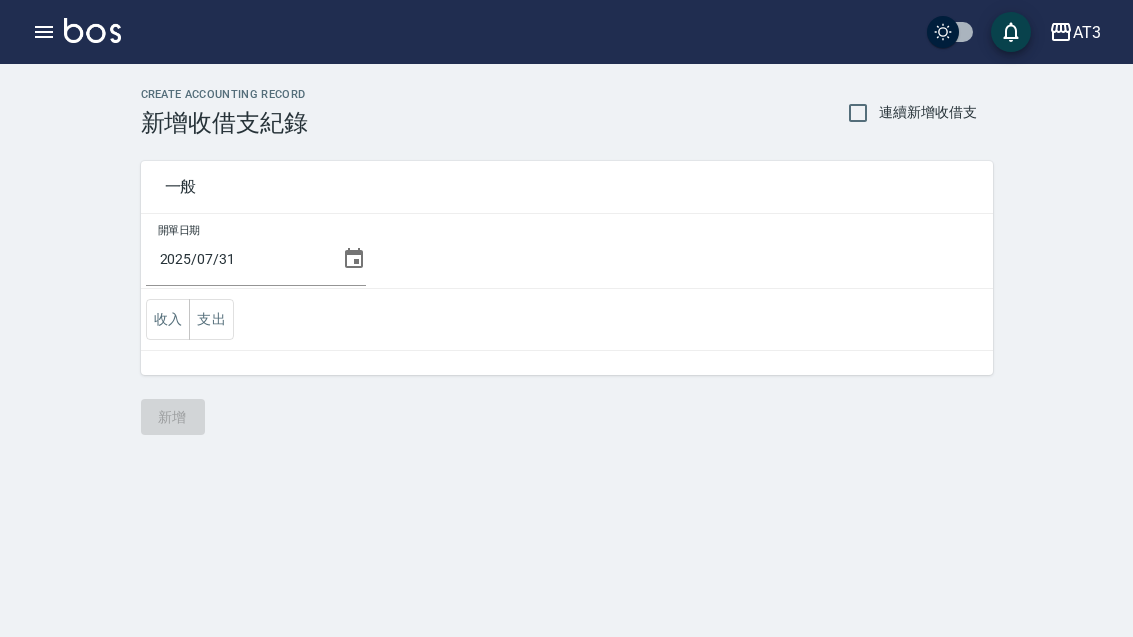 click on "支出" at bounding box center [211, 319] 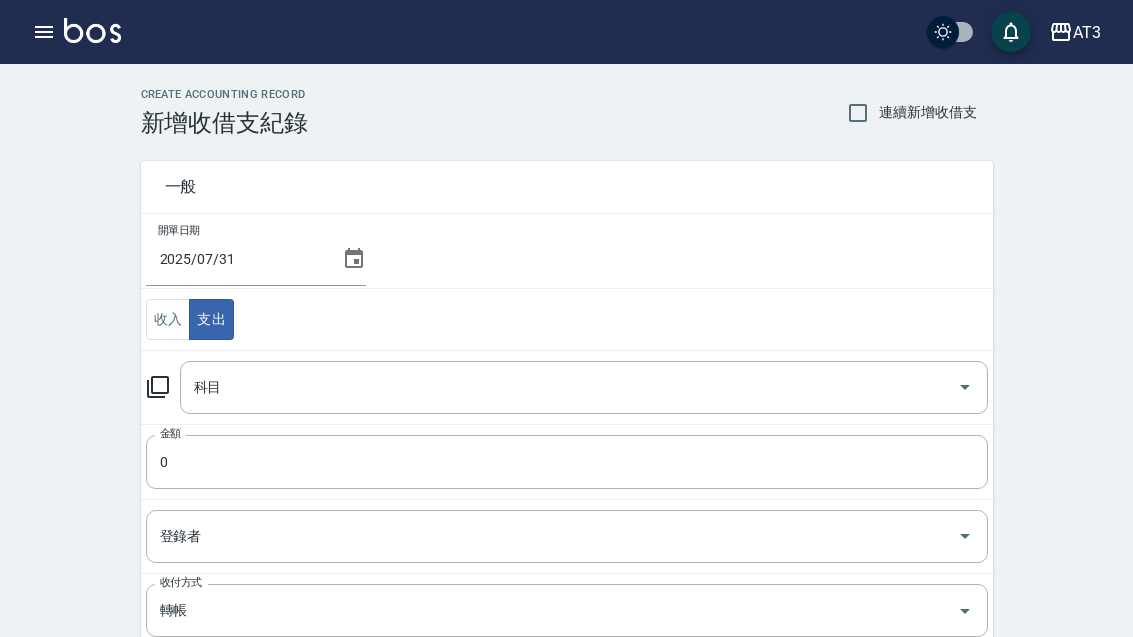 click on "科目" at bounding box center (569, 387) 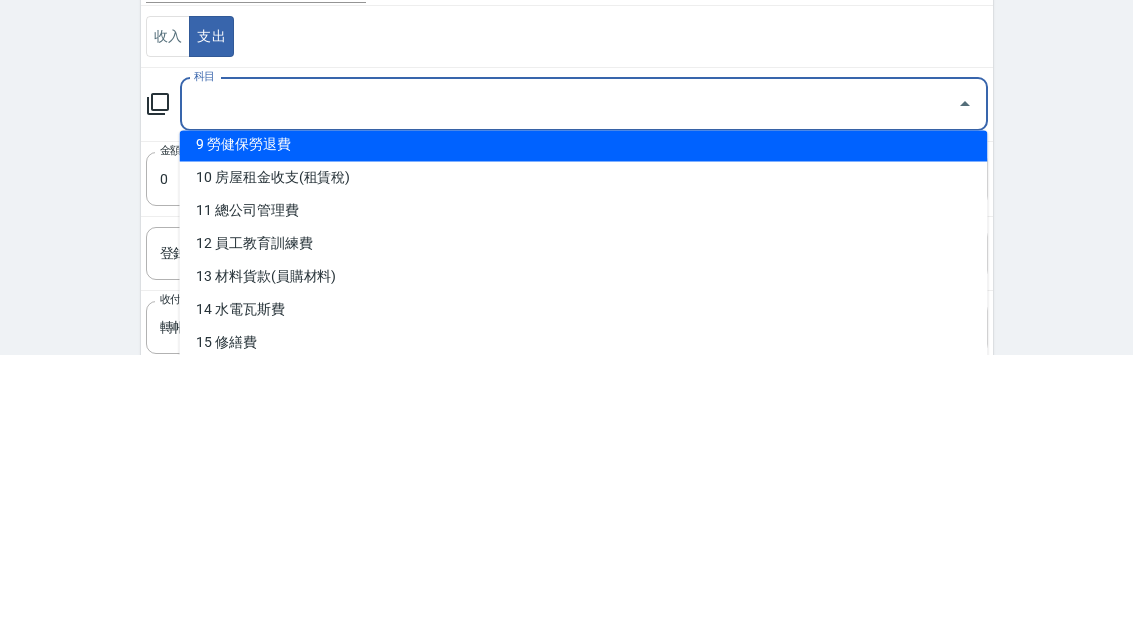 scroll, scrollTop: 308, scrollLeft: 0, axis: vertical 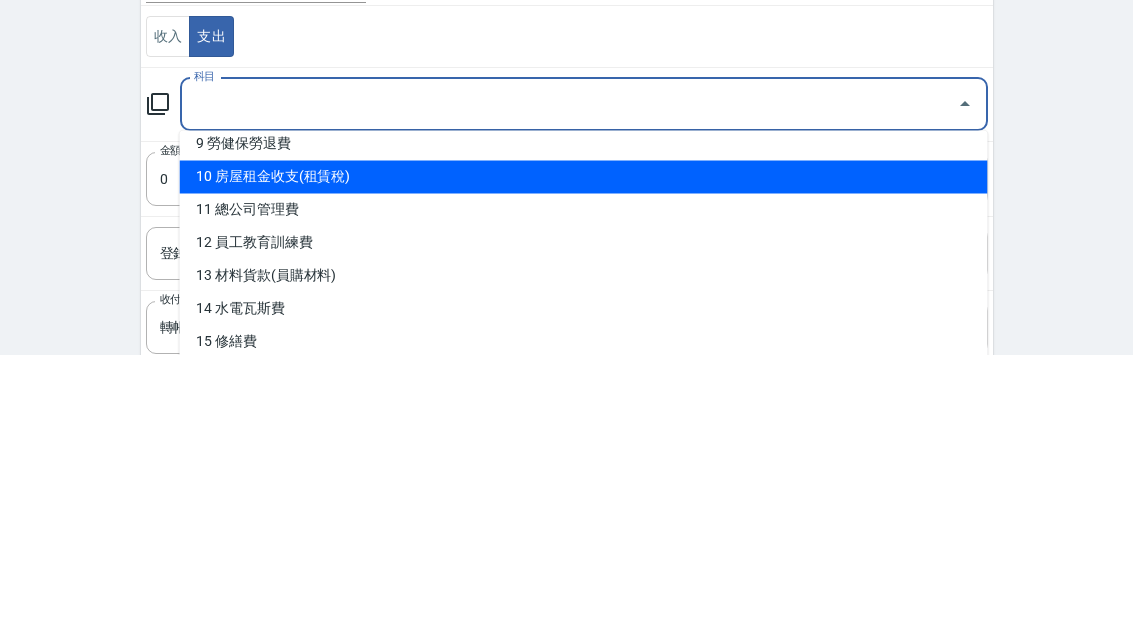 click on "10 房屋租金收支(租賃稅)" at bounding box center (584, 460) 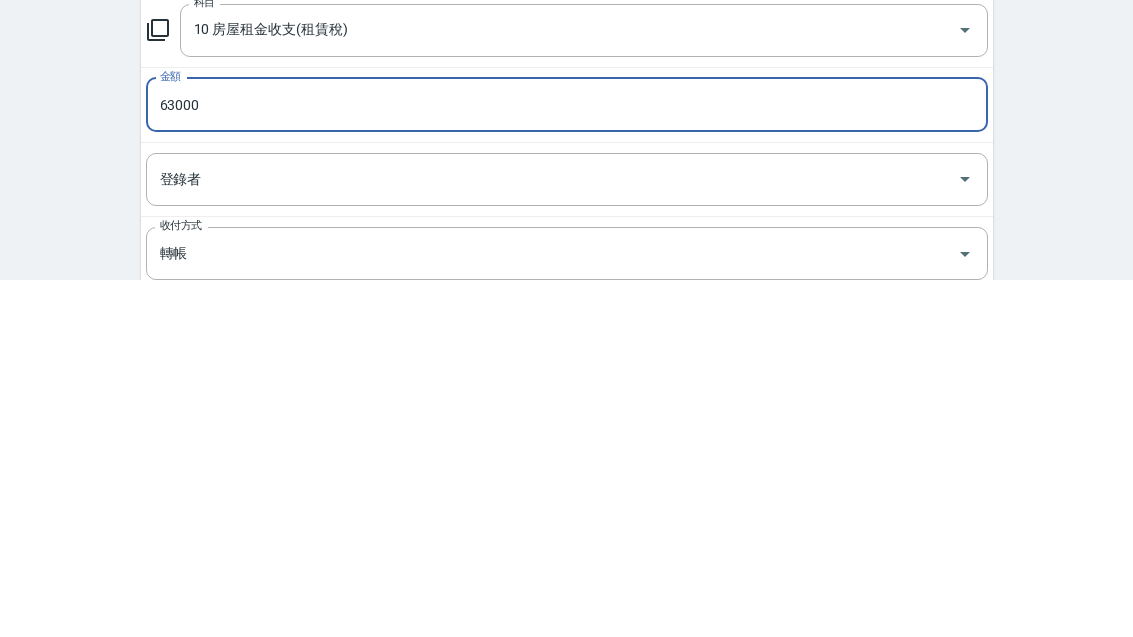 type on "63000" 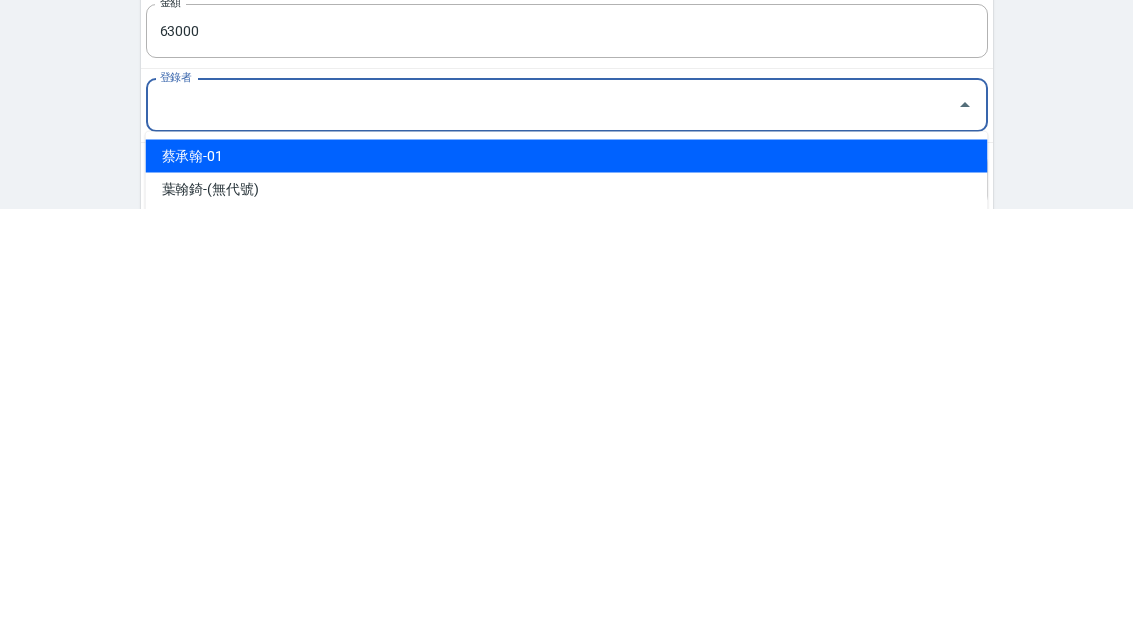 click on "蔡承翰-01" at bounding box center [567, 584] 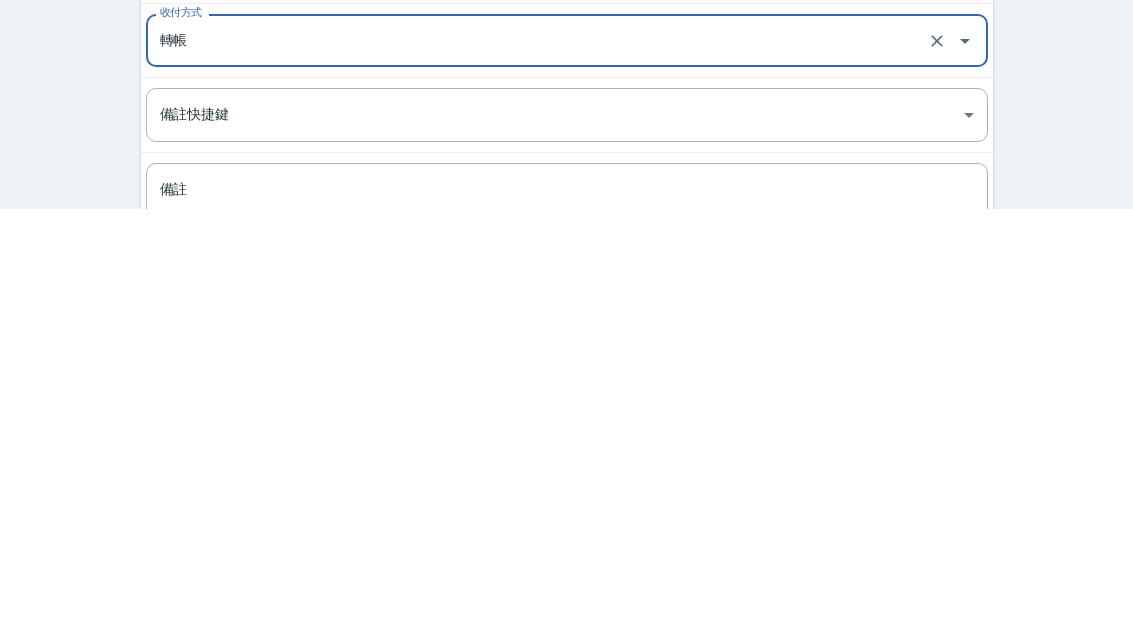 click on "備註" at bounding box center [567, 640] 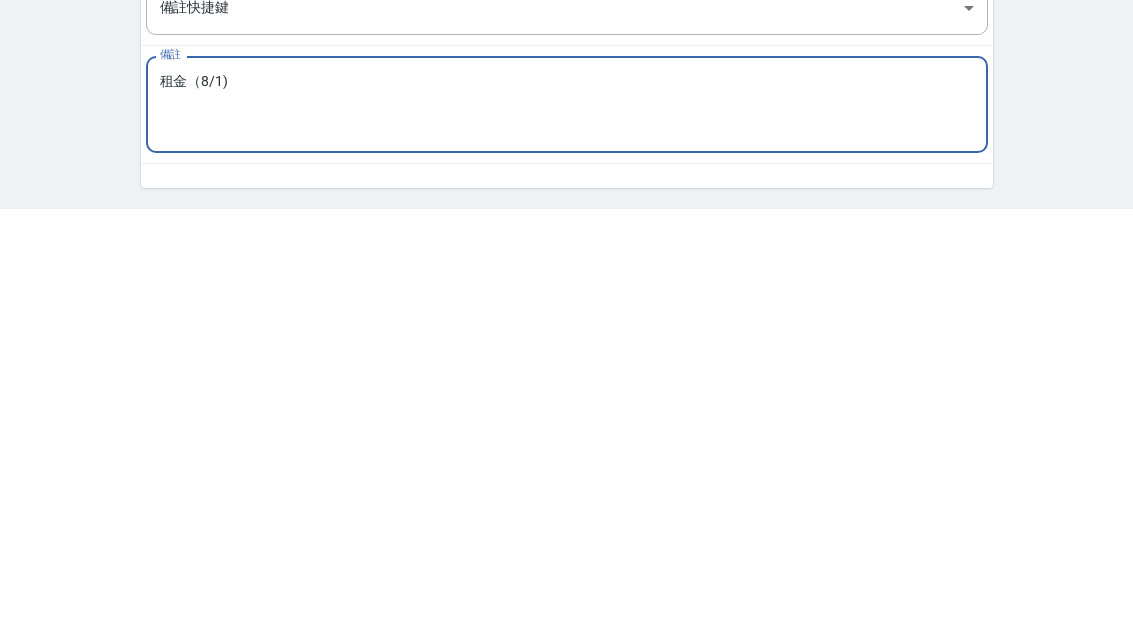 scroll, scrollTop: 312, scrollLeft: 0, axis: vertical 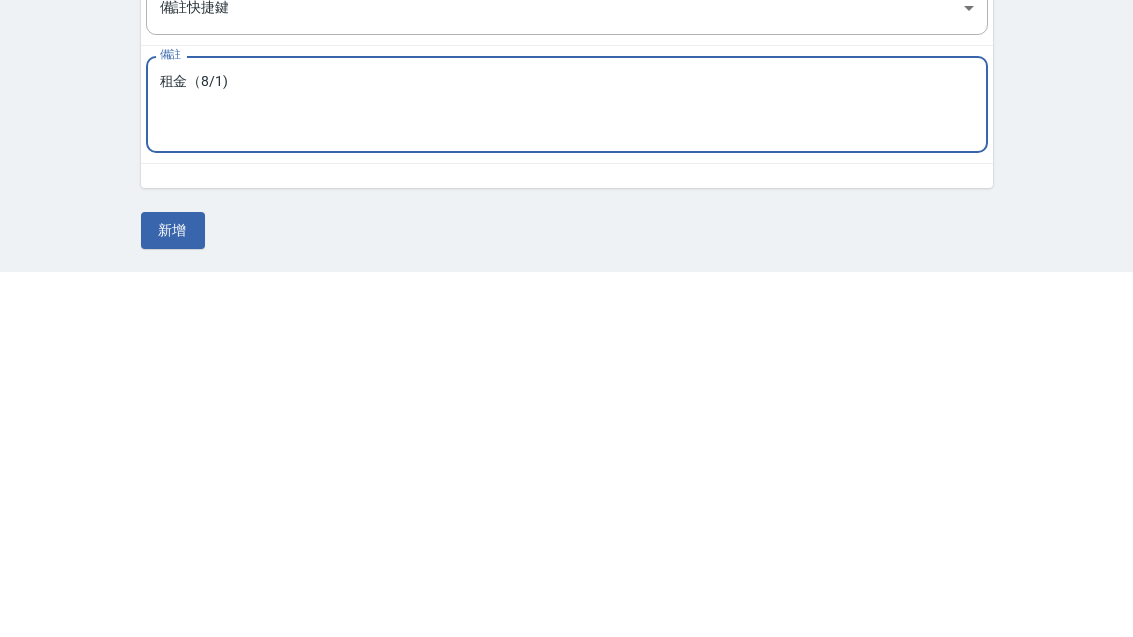type on "租金（8/1)" 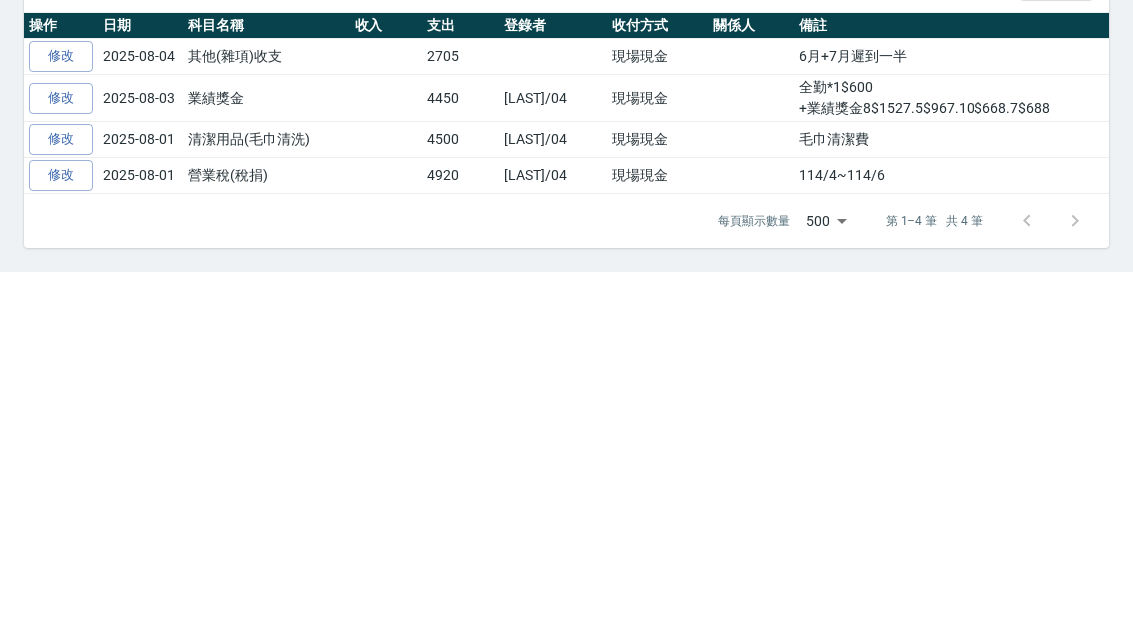 scroll, scrollTop: 0, scrollLeft: 0, axis: both 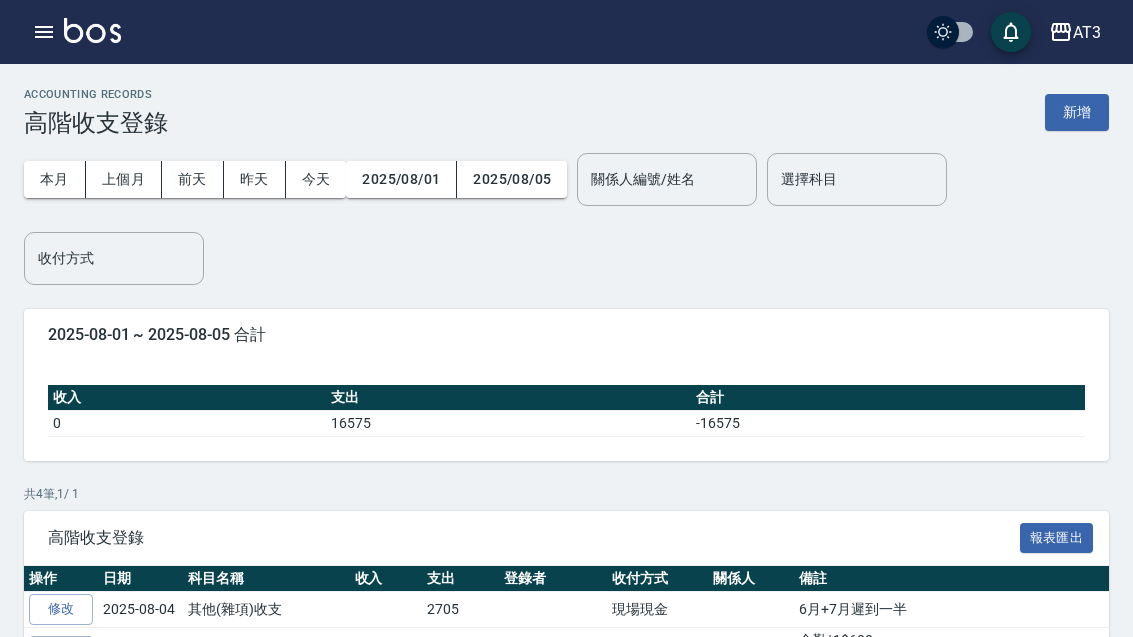 click at bounding box center (44, 32) 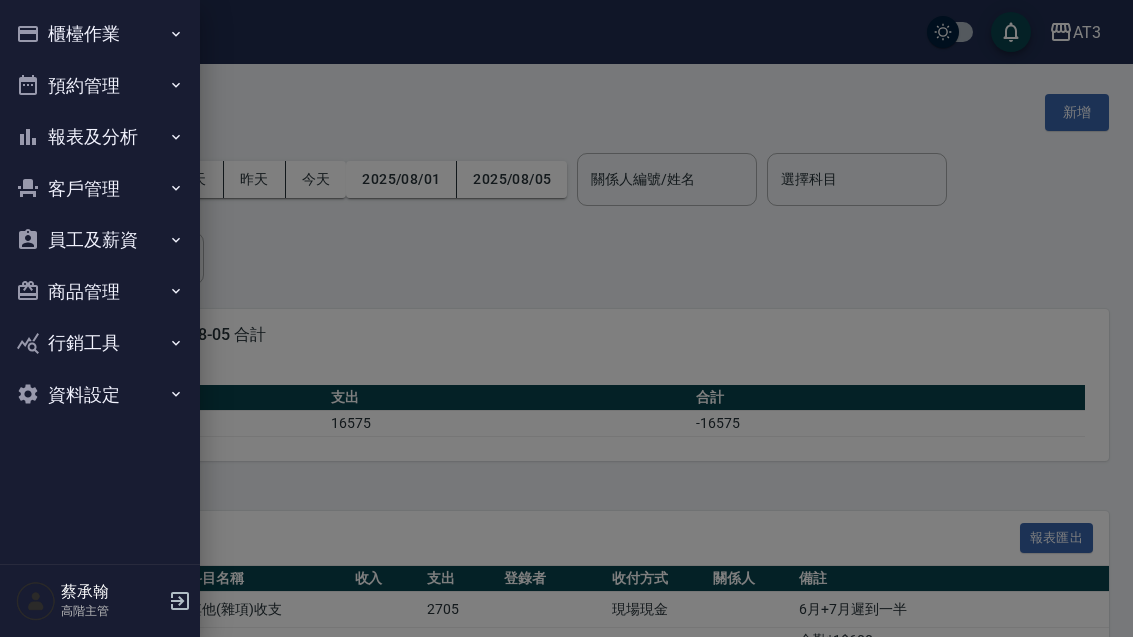 click on "櫃檯作業" at bounding box center (100, 34) 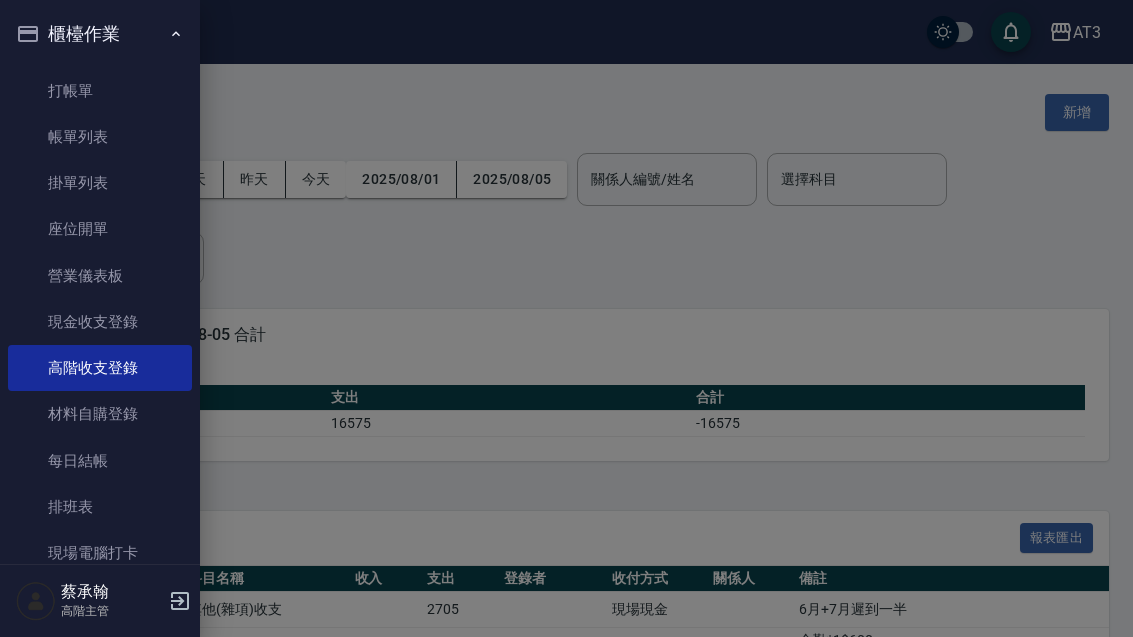 click on "現金收支登錄" at bounding box center [100, 322] 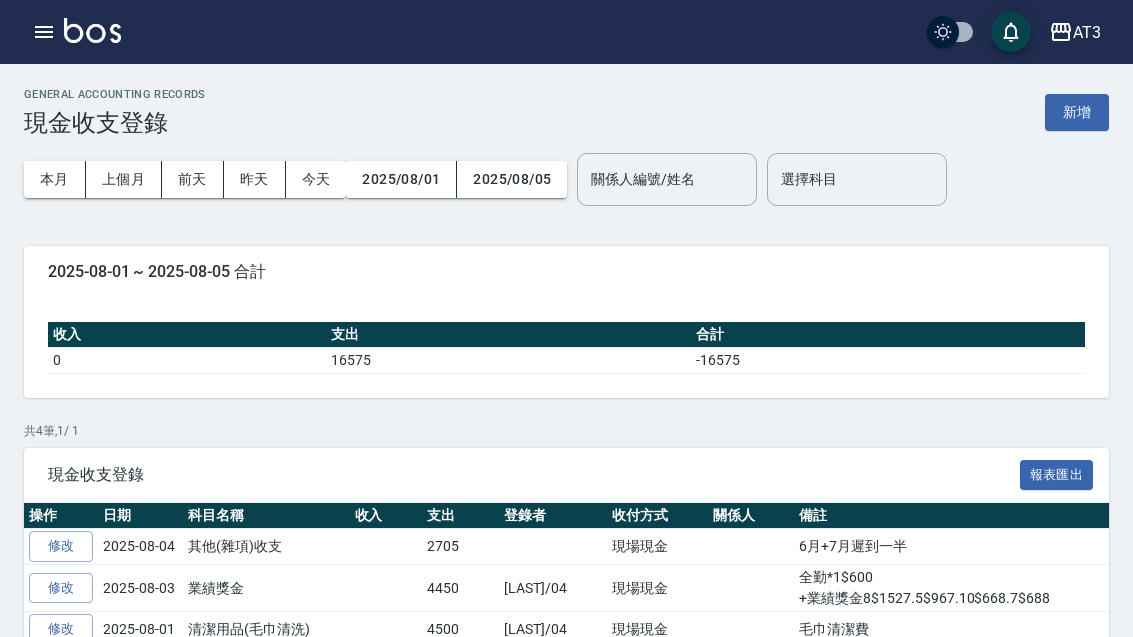 click 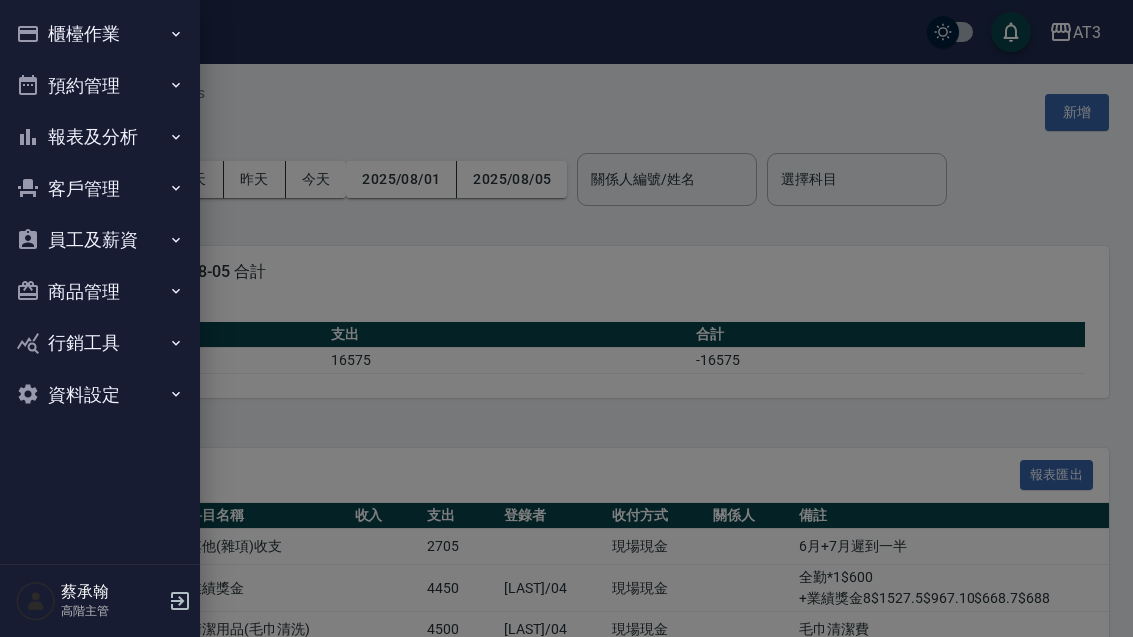 click on "櫃檯作業" at bounding box center [100, 34] 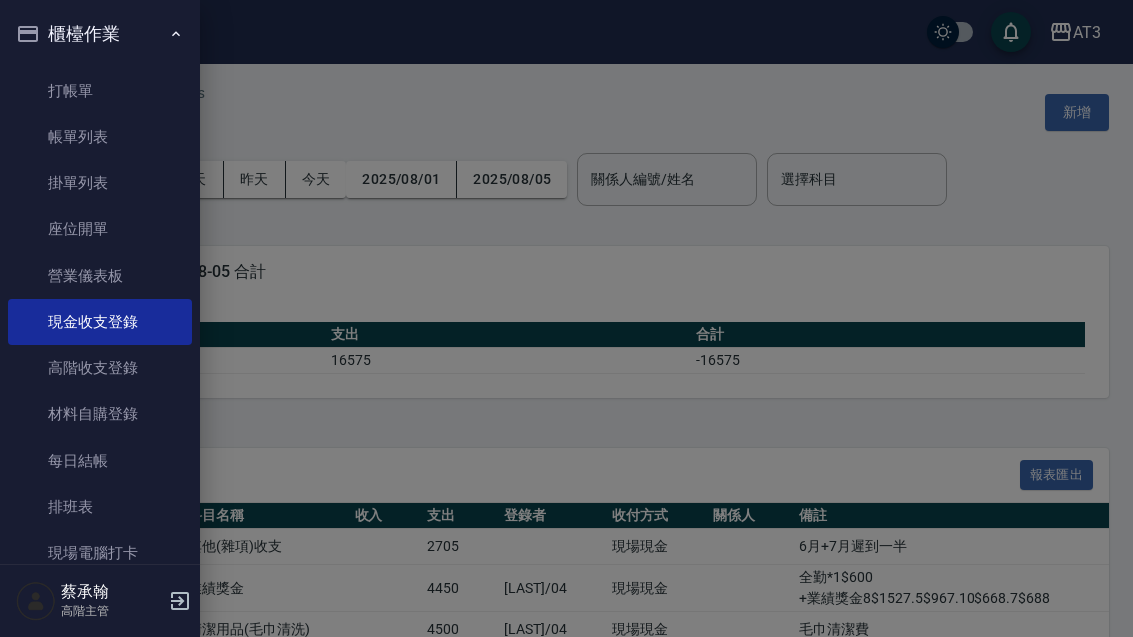 click on "高階收支登錄" at bounding box center (100, 368) 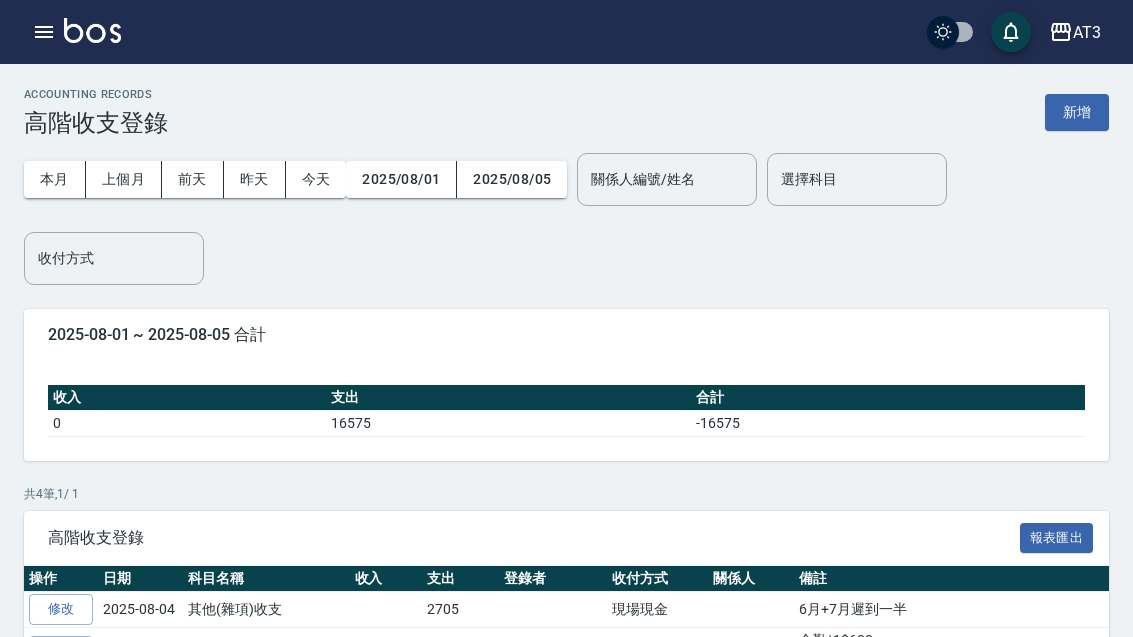 click on "上個月" at bounding box center (124, 179) 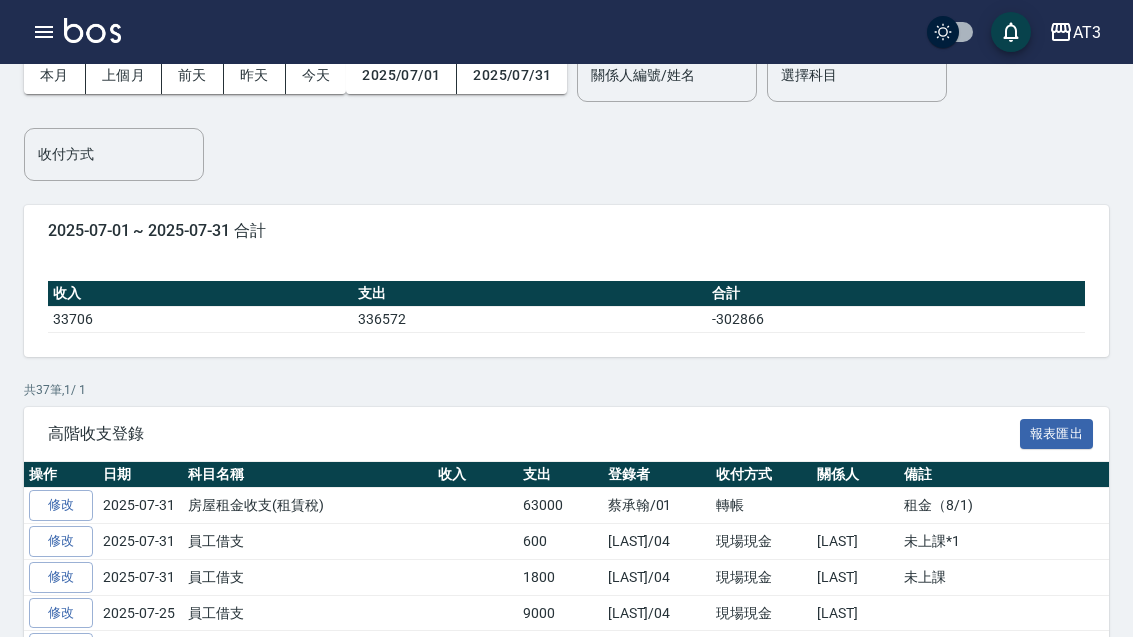 scroll, scrollTop: 181, scrollLeft: 0, axis: vertical 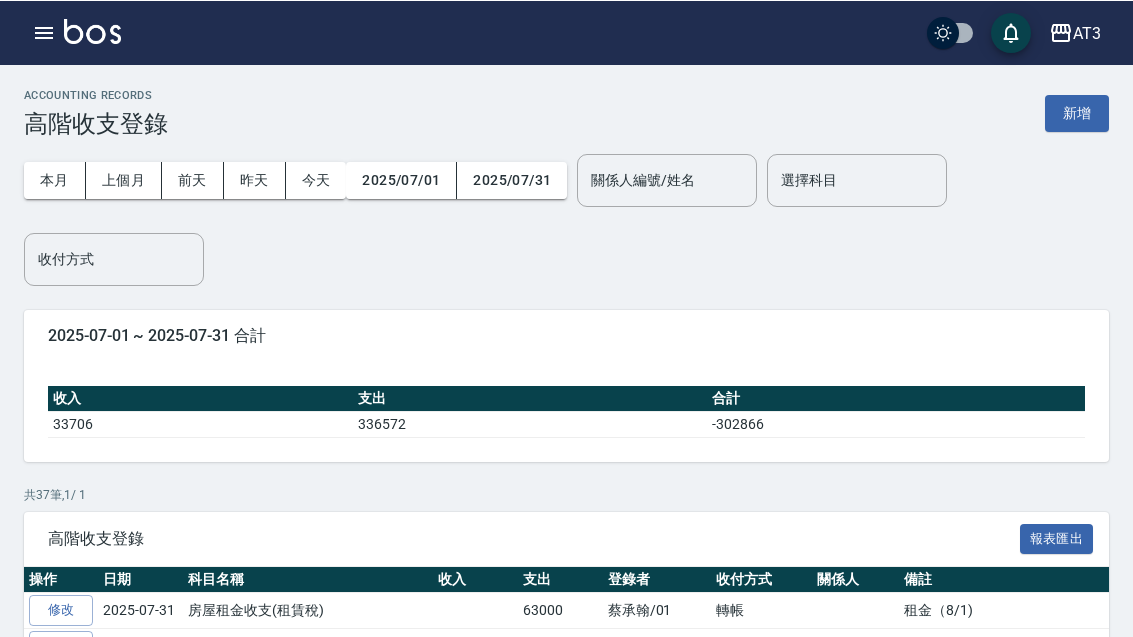 click 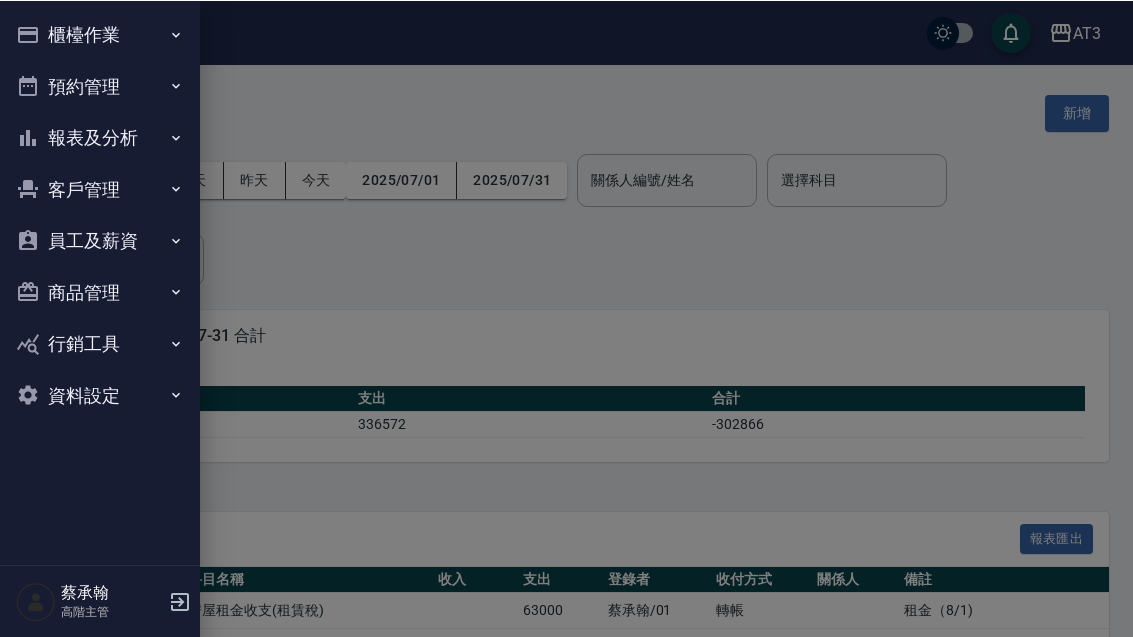 click on "櫃檯作業" at bounding box center [100, 34] 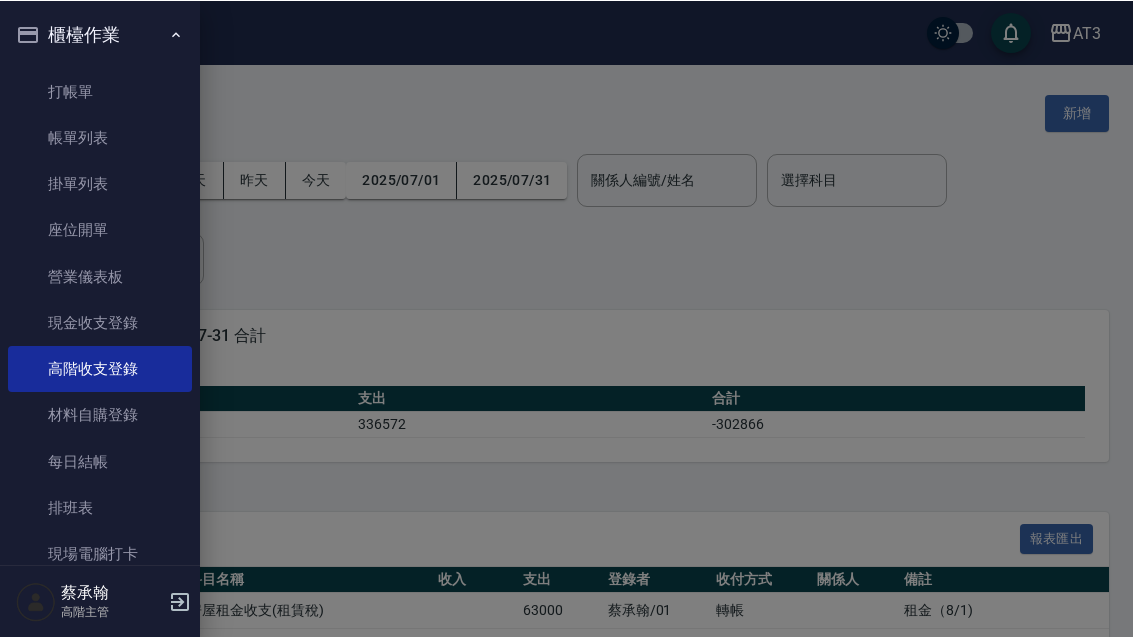click on "櫃檯作業" at bounding box center [100, 34] 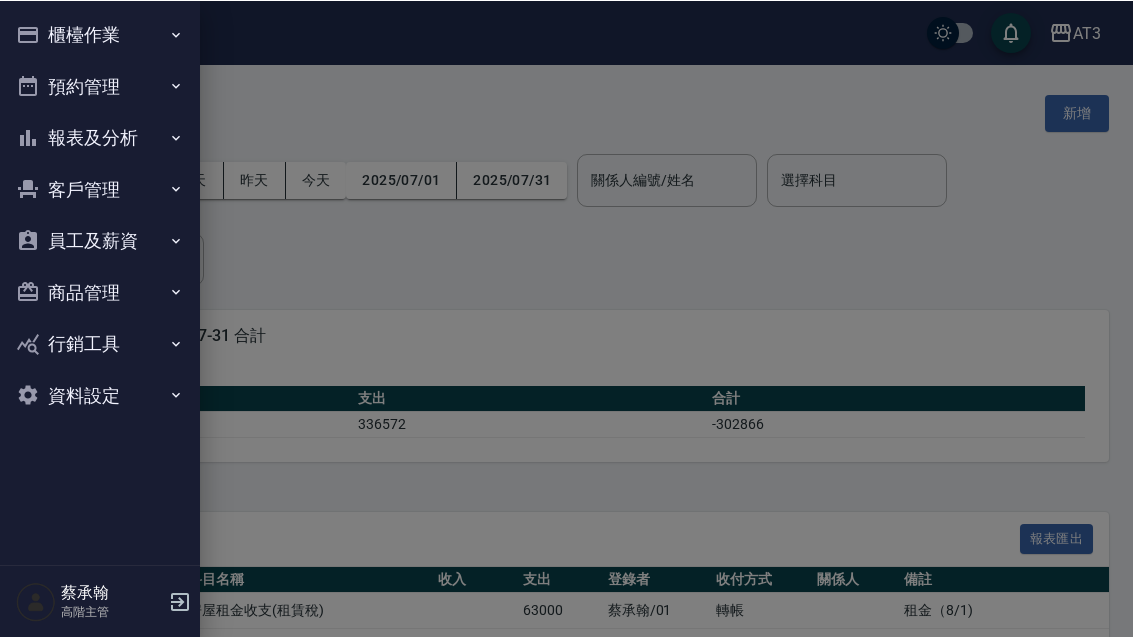 click on "報表及分析" at bounding box center [100, 137] 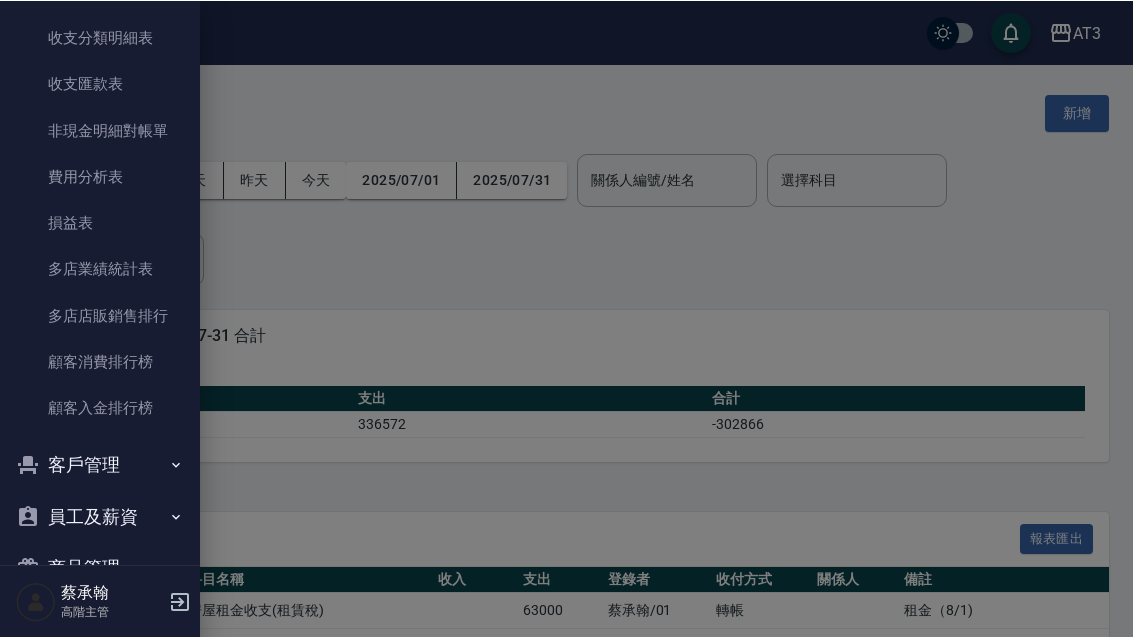 scroll, scrollTop: 1694, scrollLeft: 0, axis: vertical 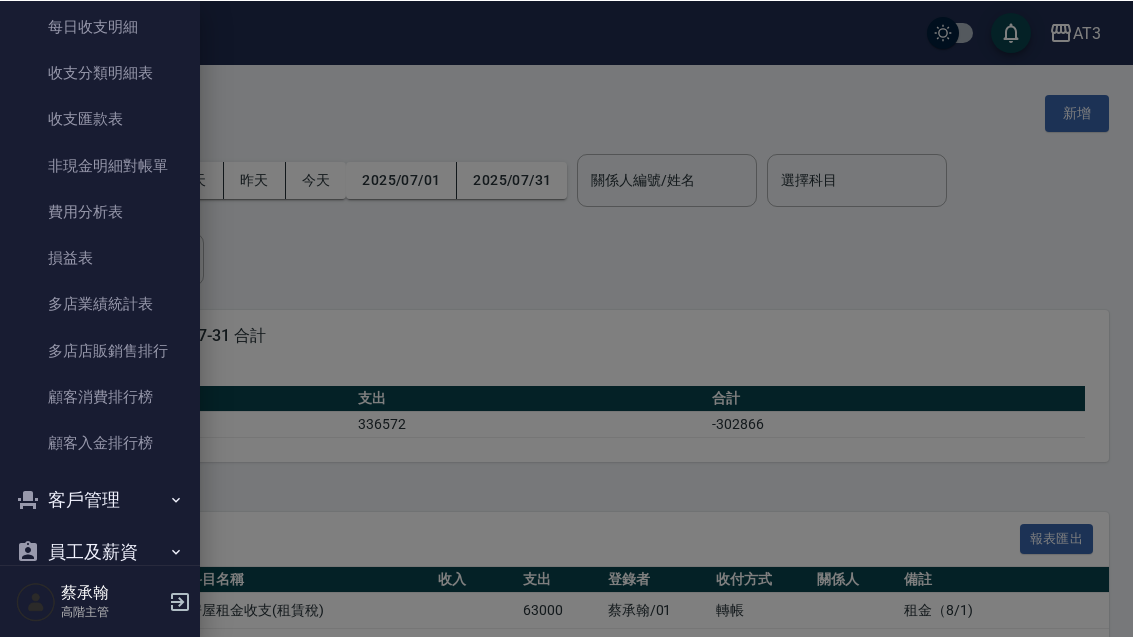 click on "費用分析表" at bounding box center (100, 211) 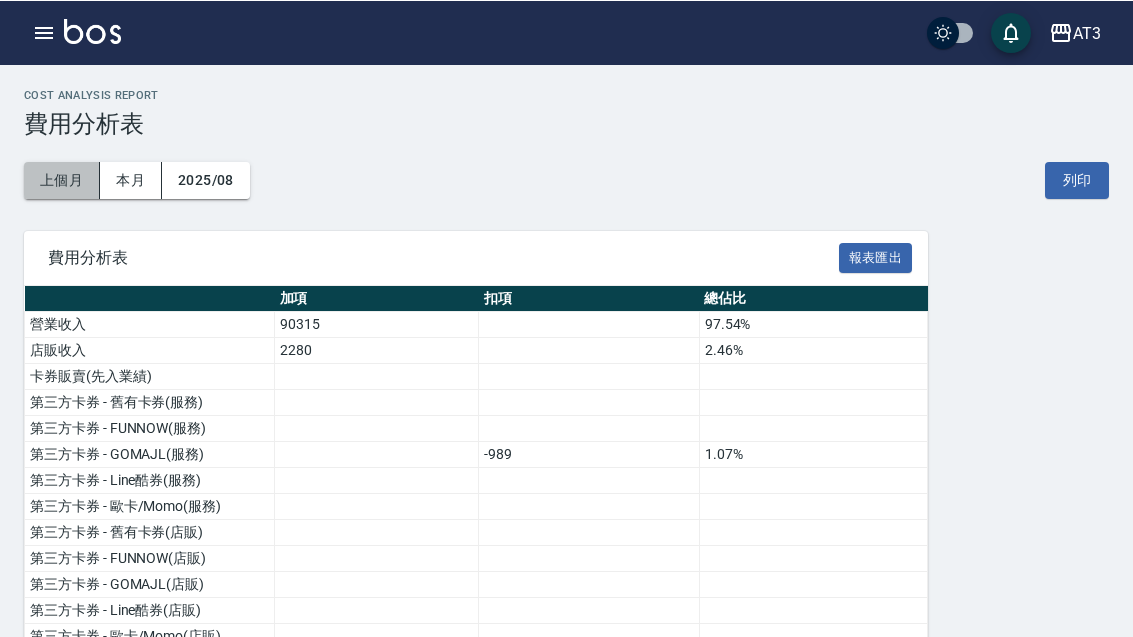 click on "上個月" at bounding box center (62, 179) 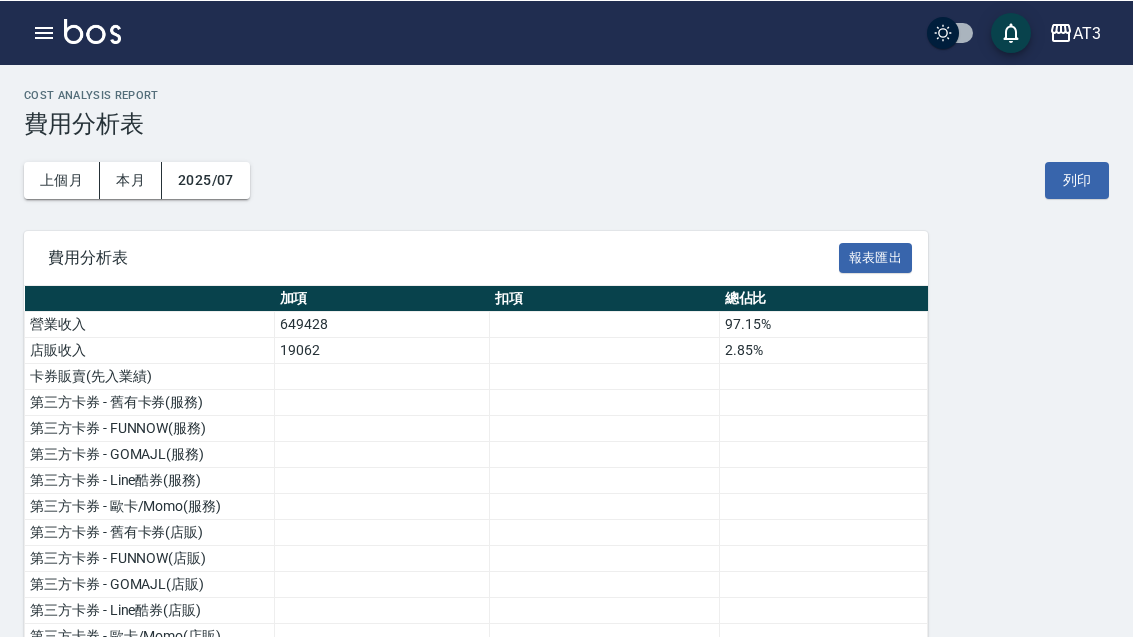 scroll, scrollTop: 152, scrollLeft: 0, axis: vertical 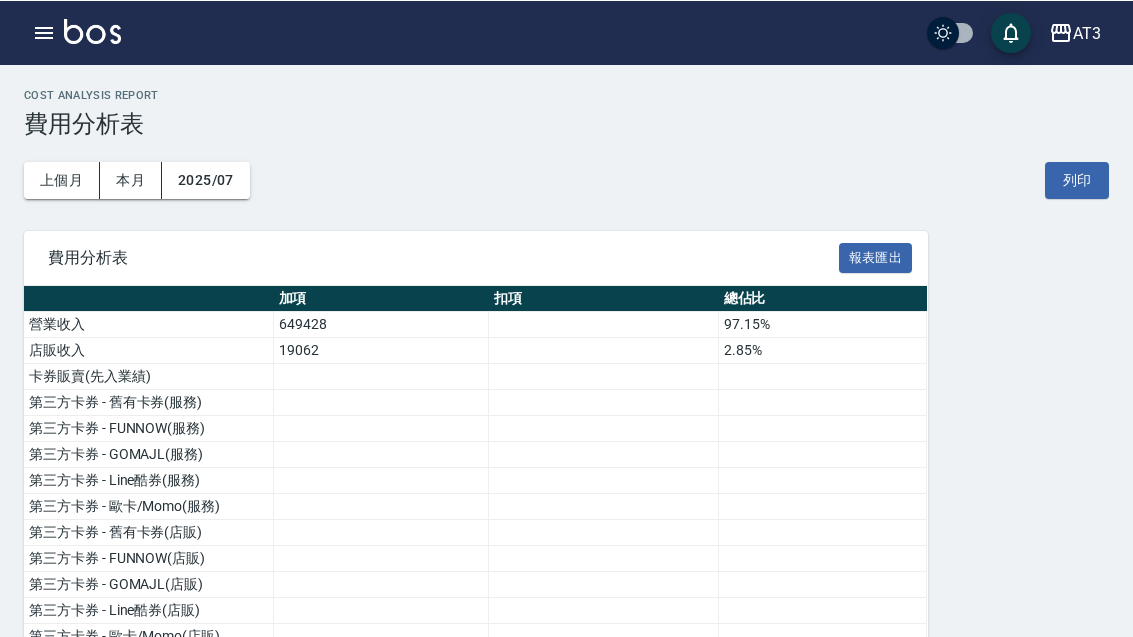click at bounding box center (92, 30) 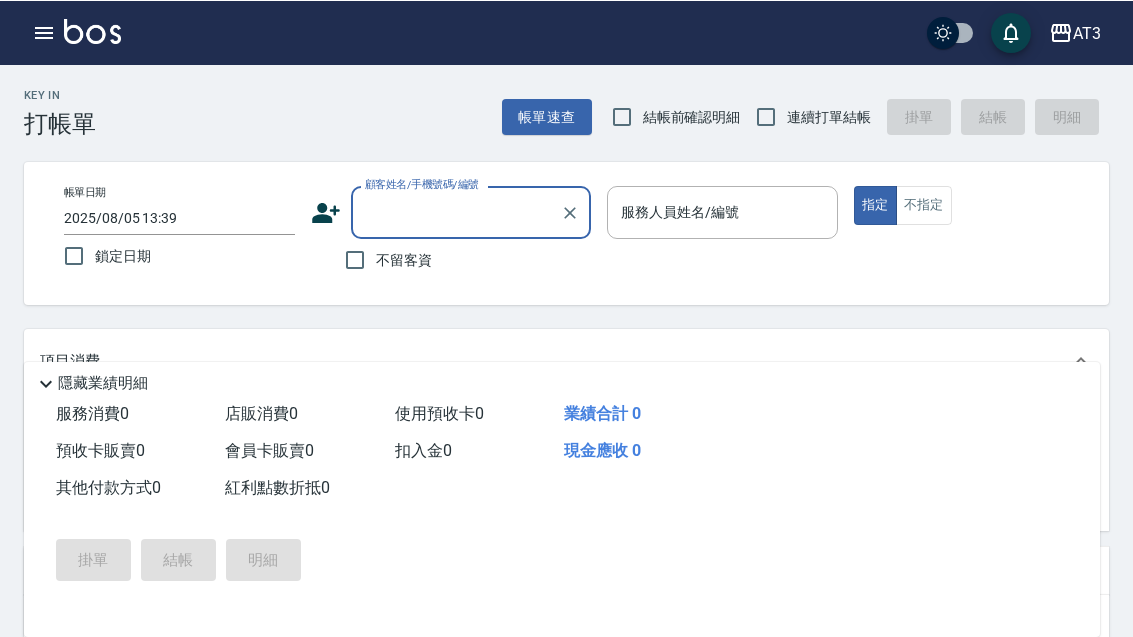 click 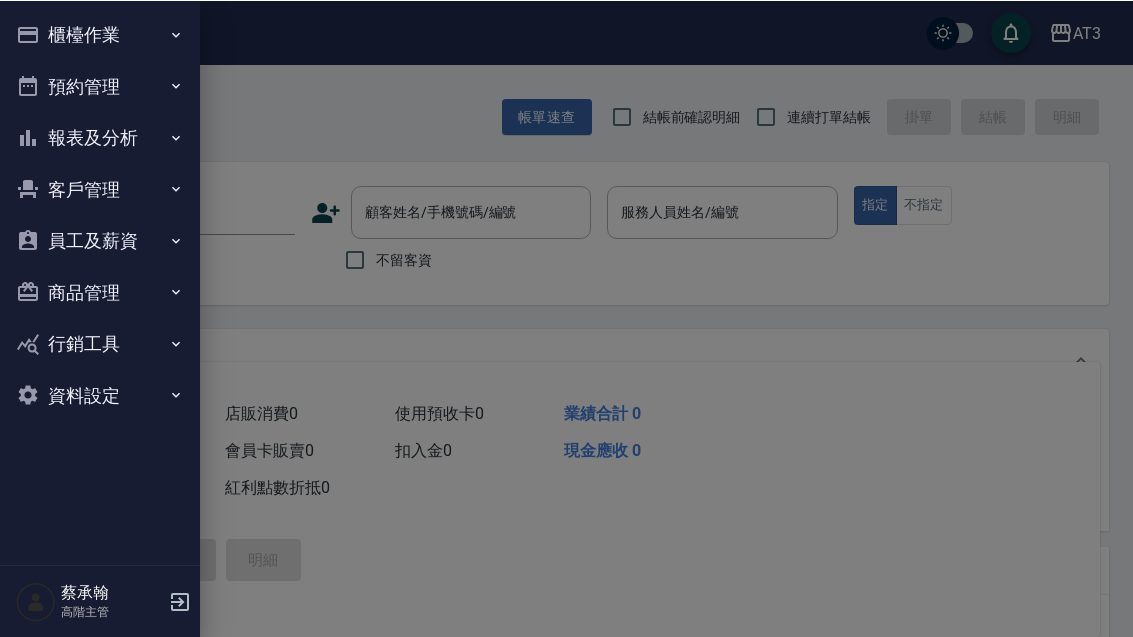 click on "報表及分析" at bounding box center [100, 137] 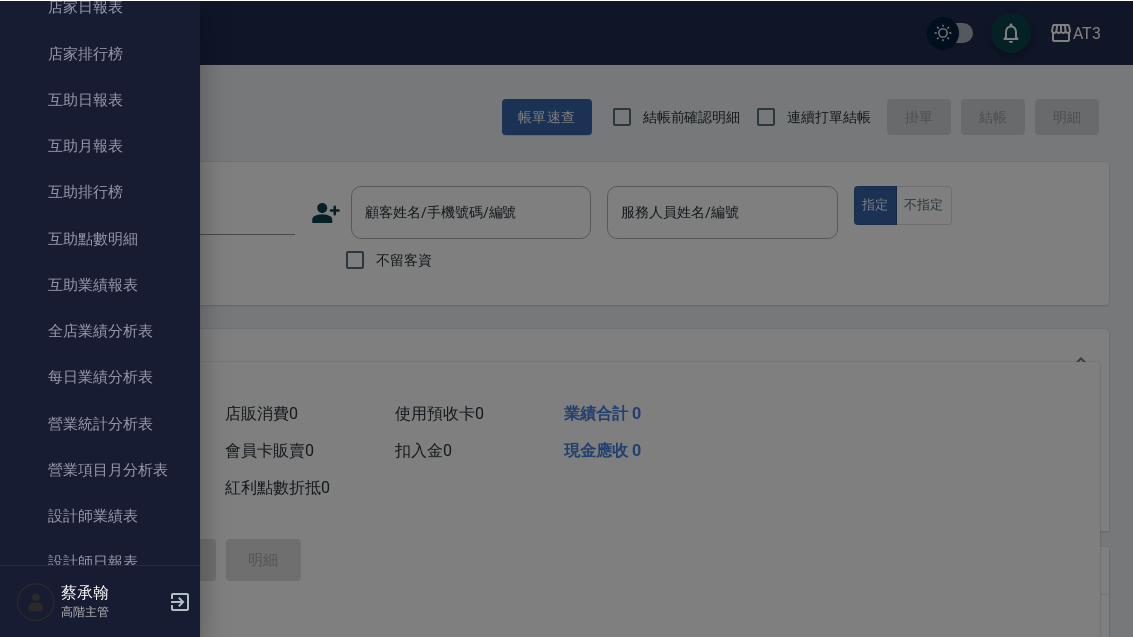 scroll, scrollTop: 337, scrollLeft: 0, axis: vertical 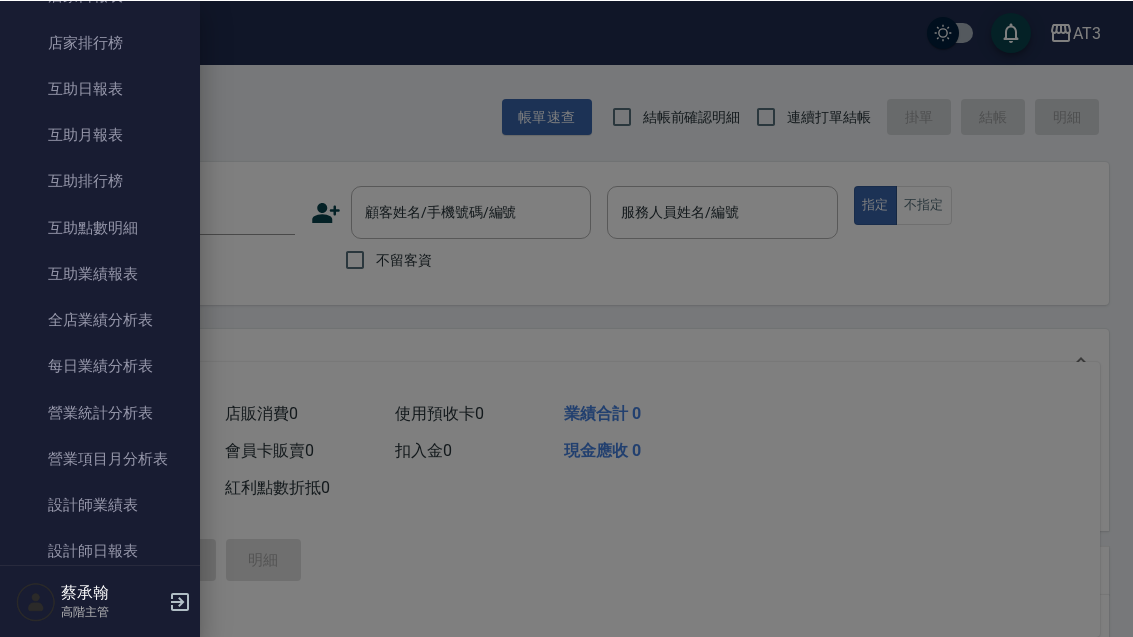 click on "營業統計分析表" at bounding box center [100, 412] 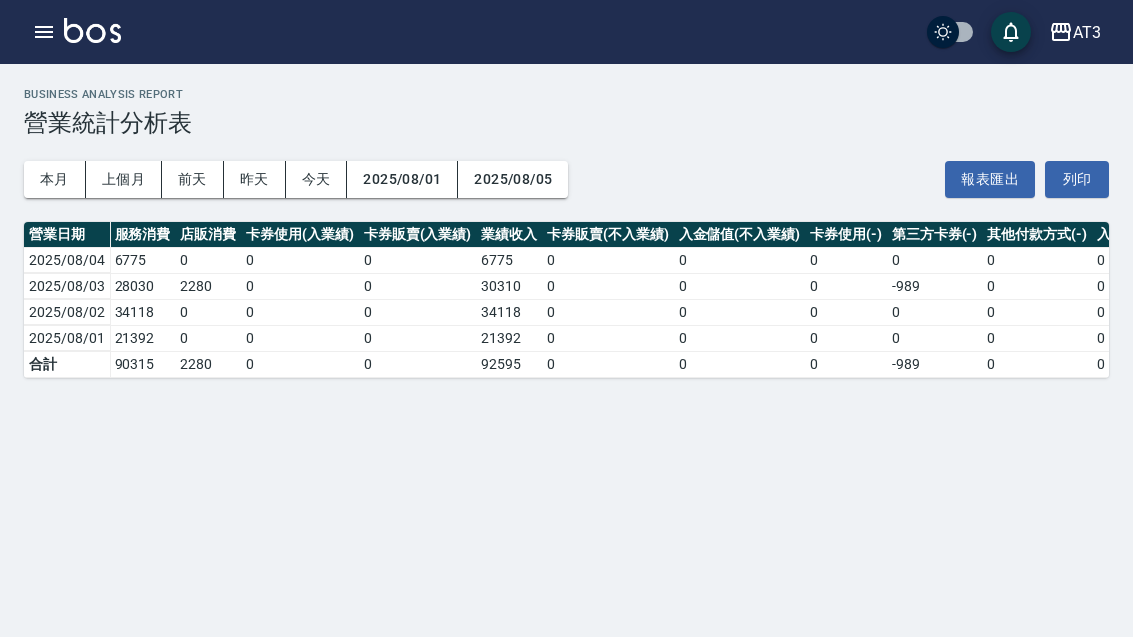 click on "上個月" at bounding box center (124, 179) 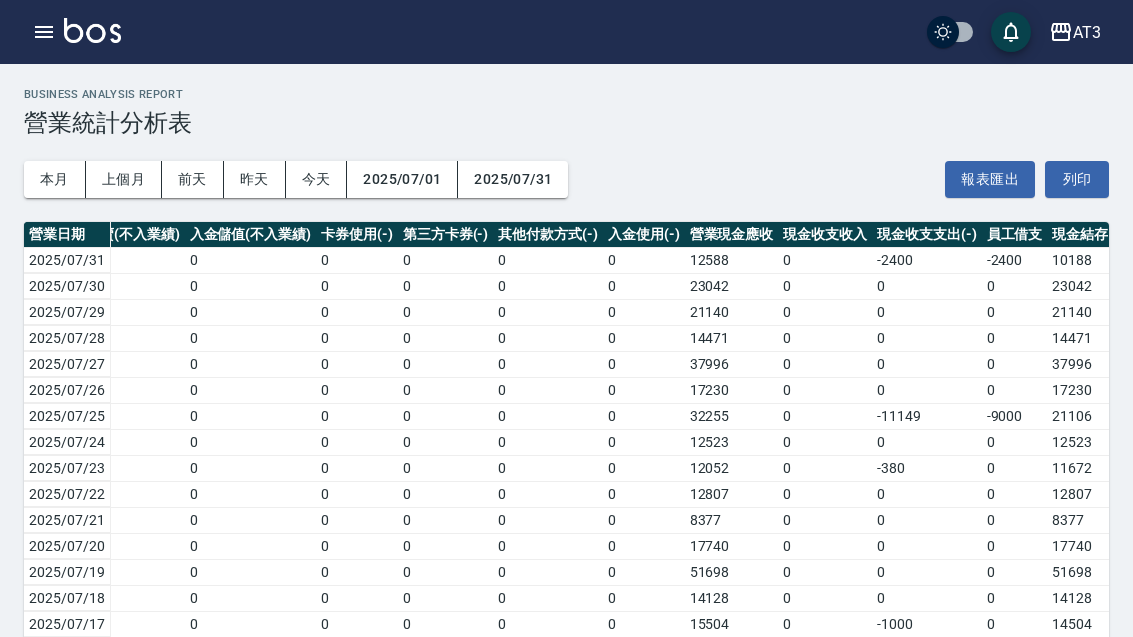 scroll, scrollTop: 0, scrollLeft: 488, axis: horizontal 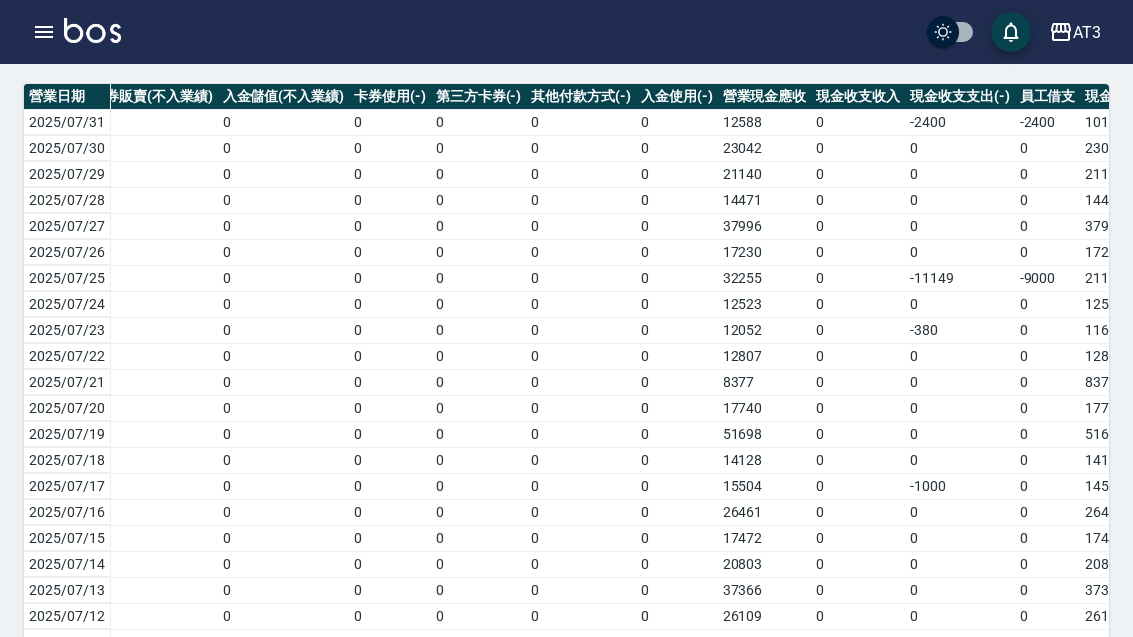 click 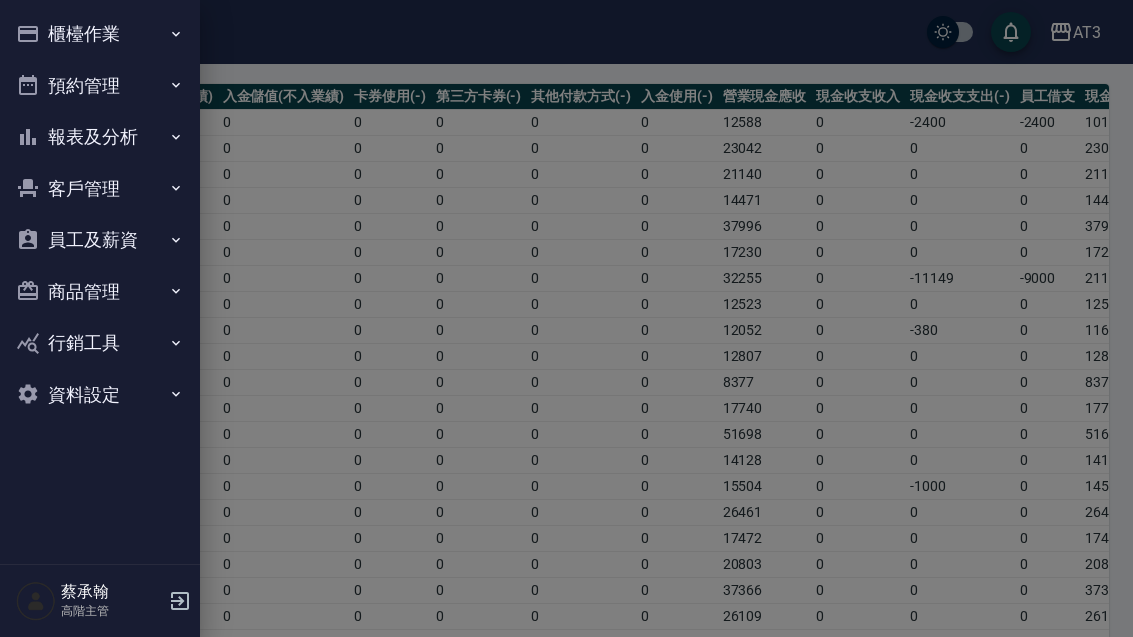 click on "櫃檯作業" at bounding box center [100, 34] 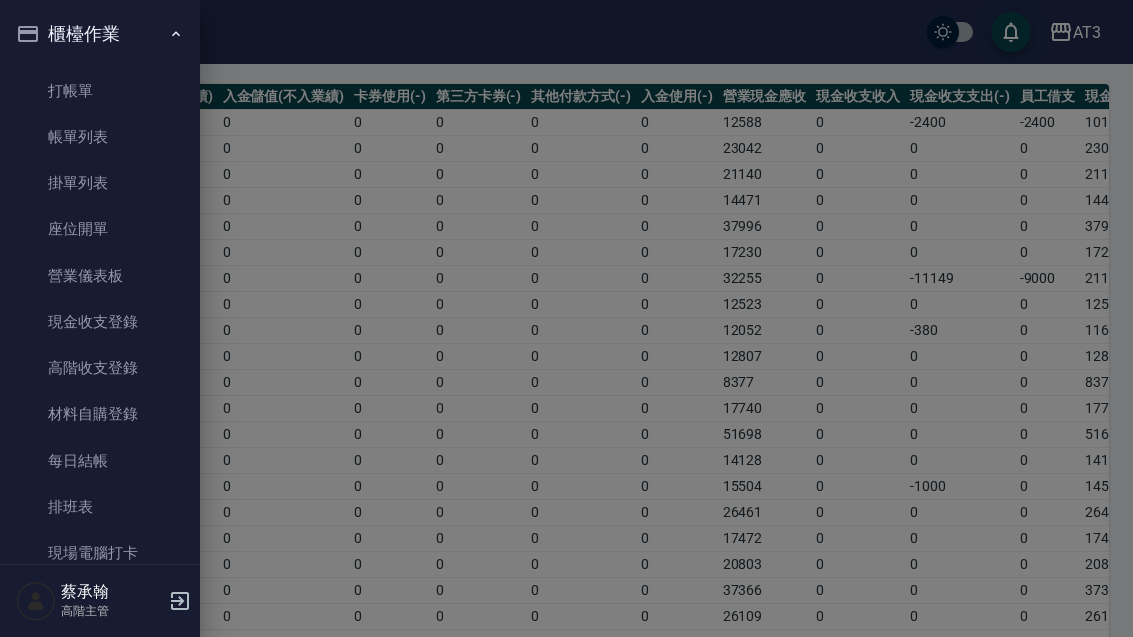 click on "高階收支登錄" at bounding box center (100, 368) 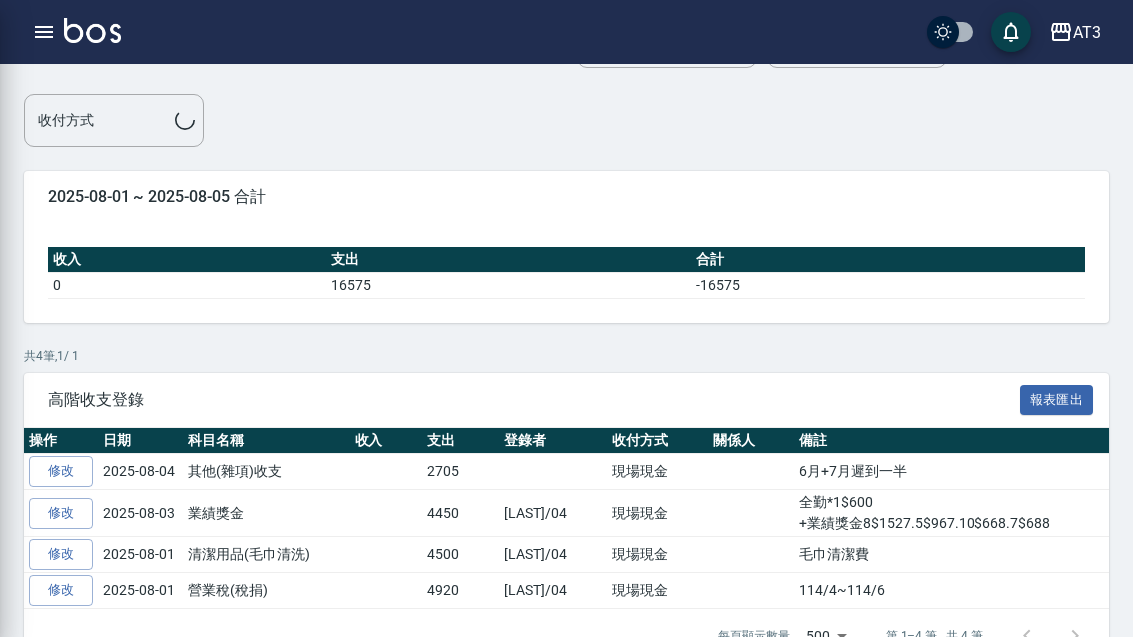 scroll, scrollTop: 0, scrollLeft: 0, axis: both 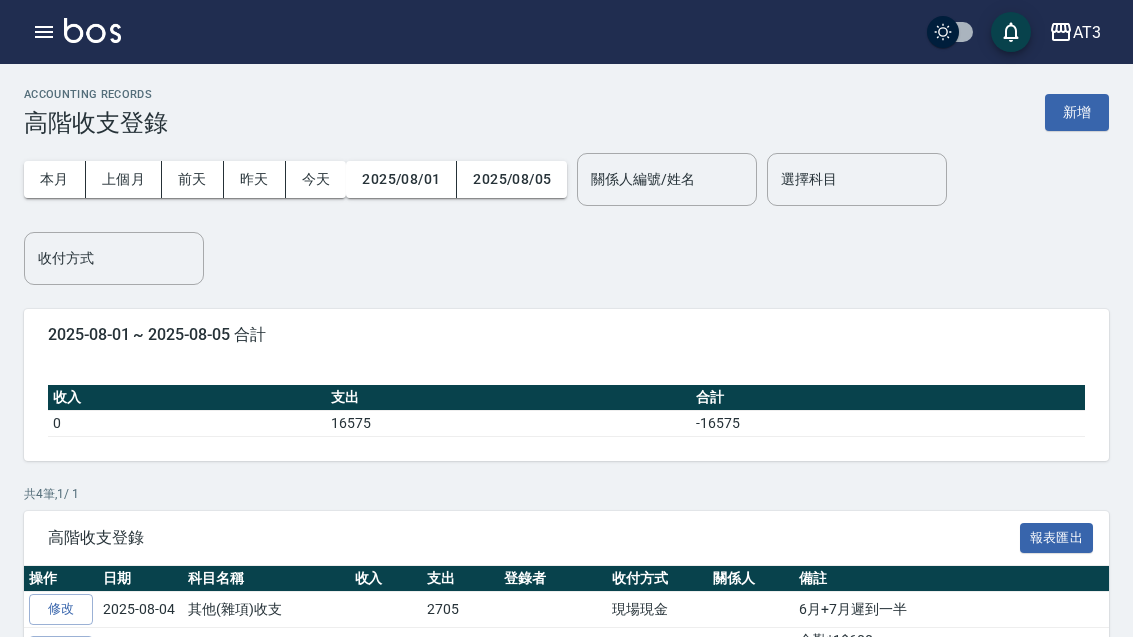 click on "新增" at bounding box center (1077, 112) 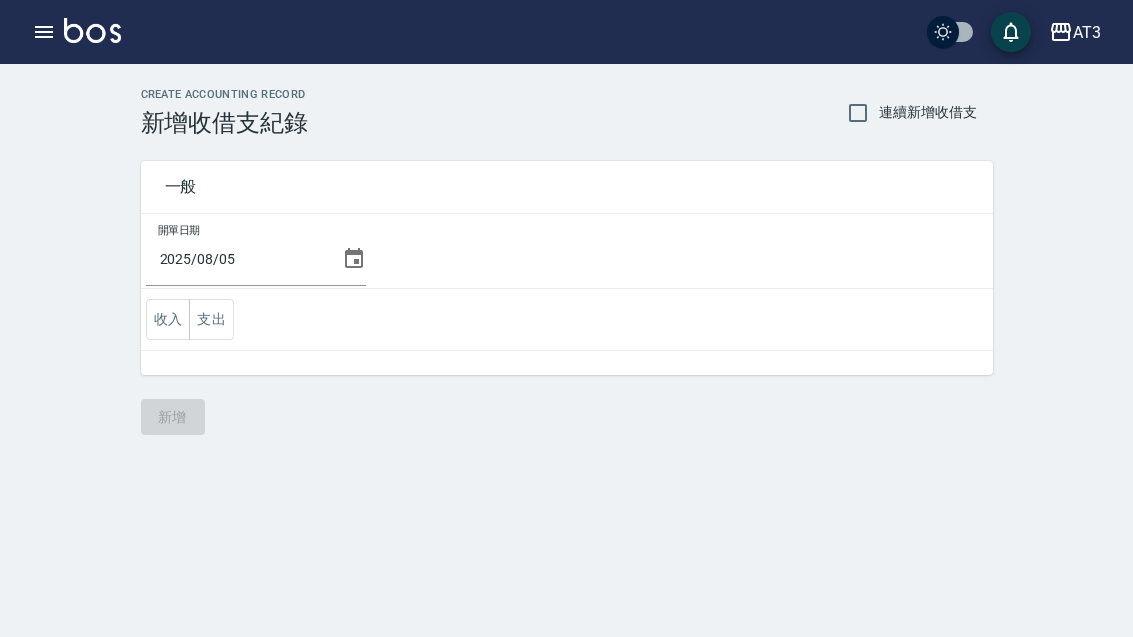 click on "2025/08/05" at bounding box center (240, 259) 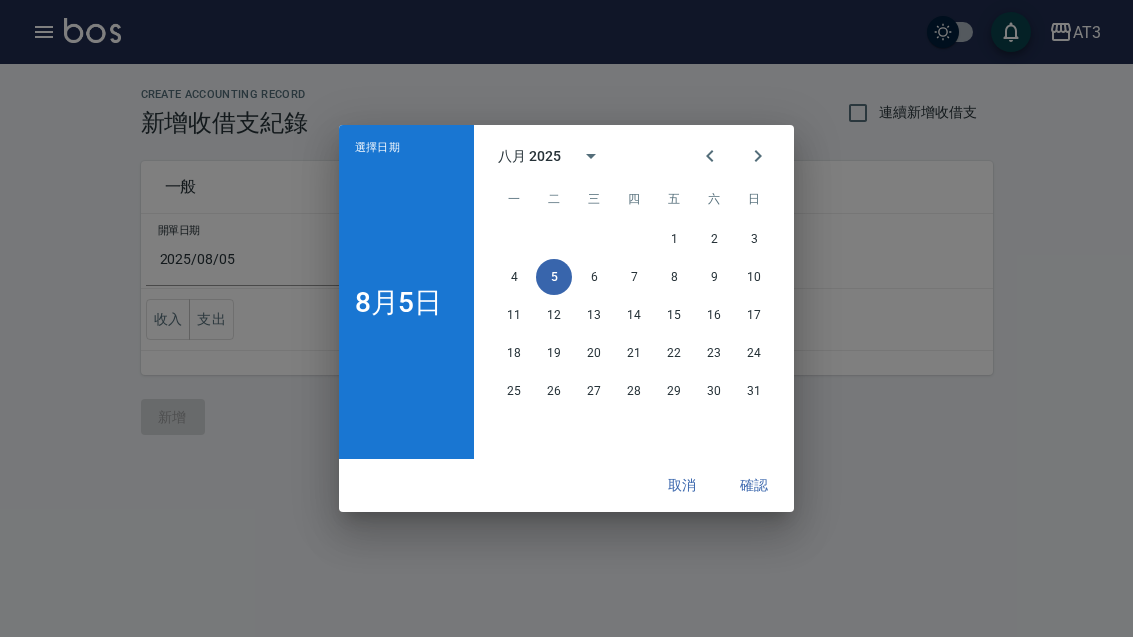 click 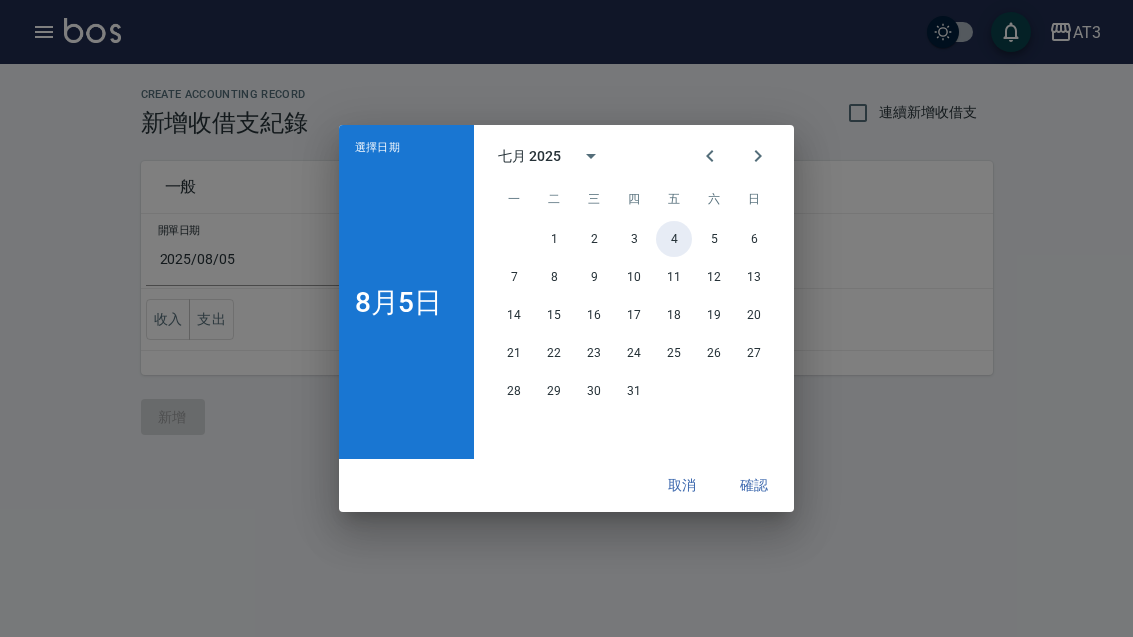 click on "4" at bounding box center (674, 239) 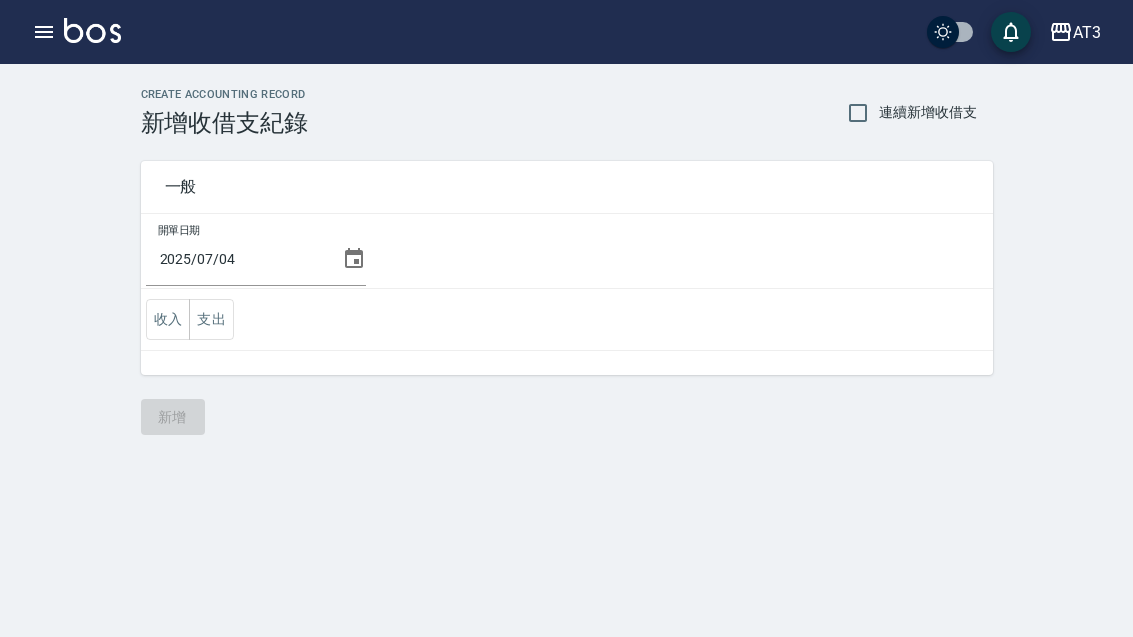 click on "收入" at bounding box center (168, 319) 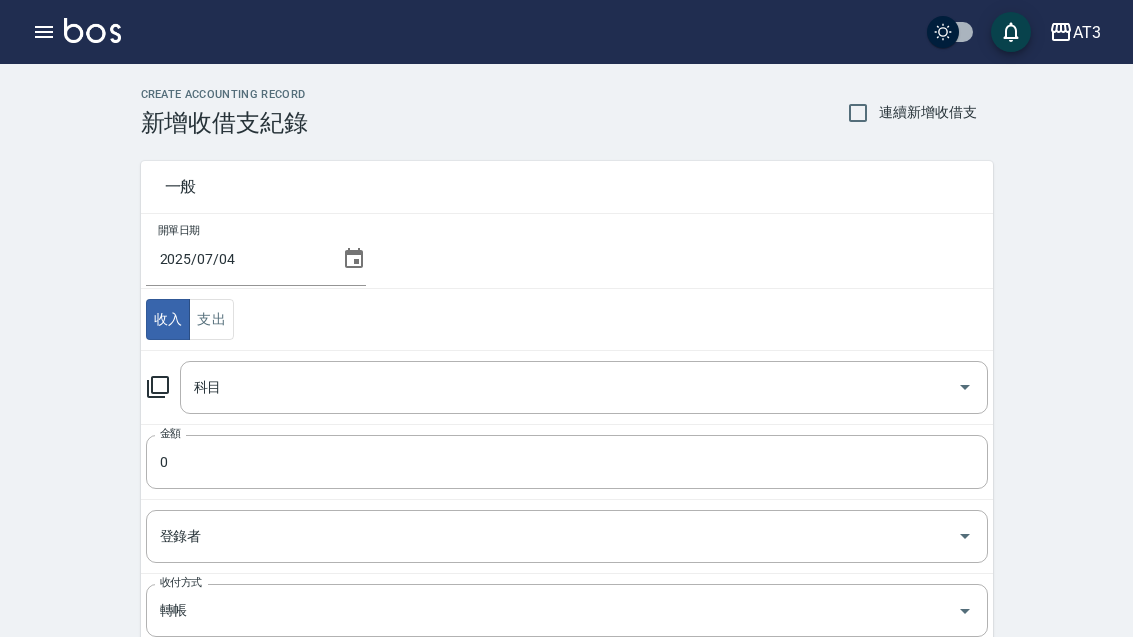 click on "科目" at bounding box center (569, 387) 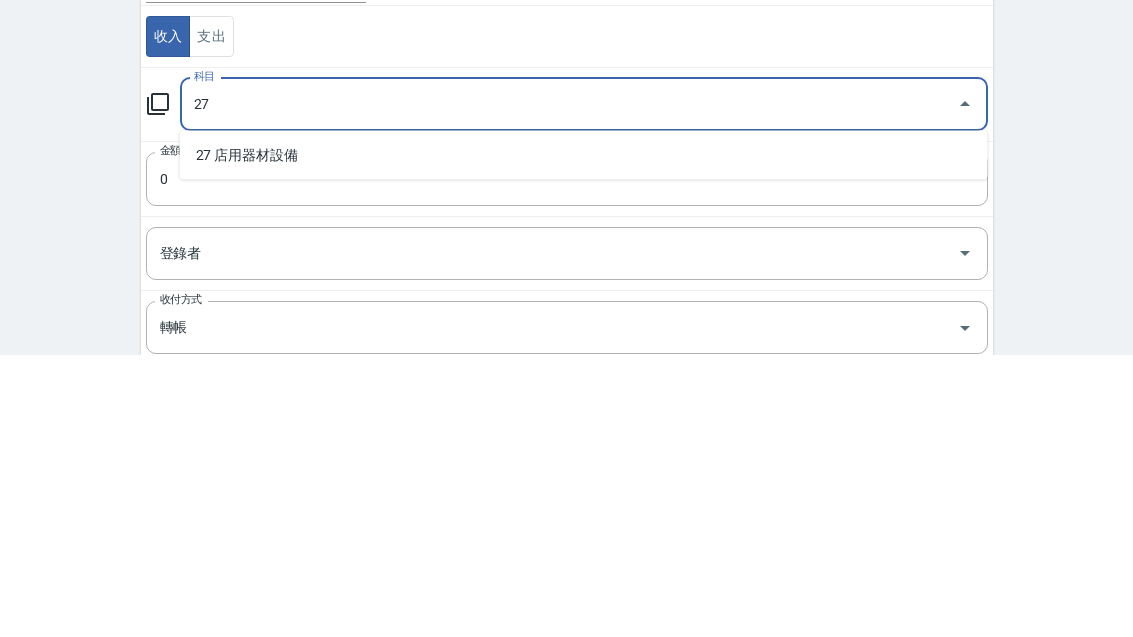 type on "2" 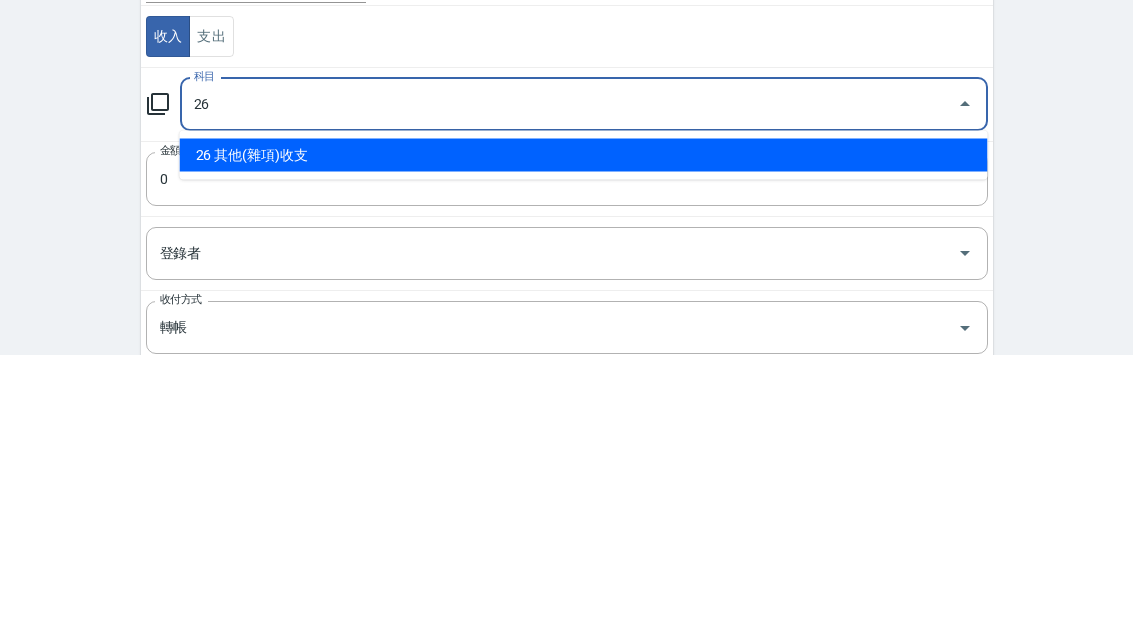 click on "26 其他(雜項)收支" at bounding box center [584, 438] 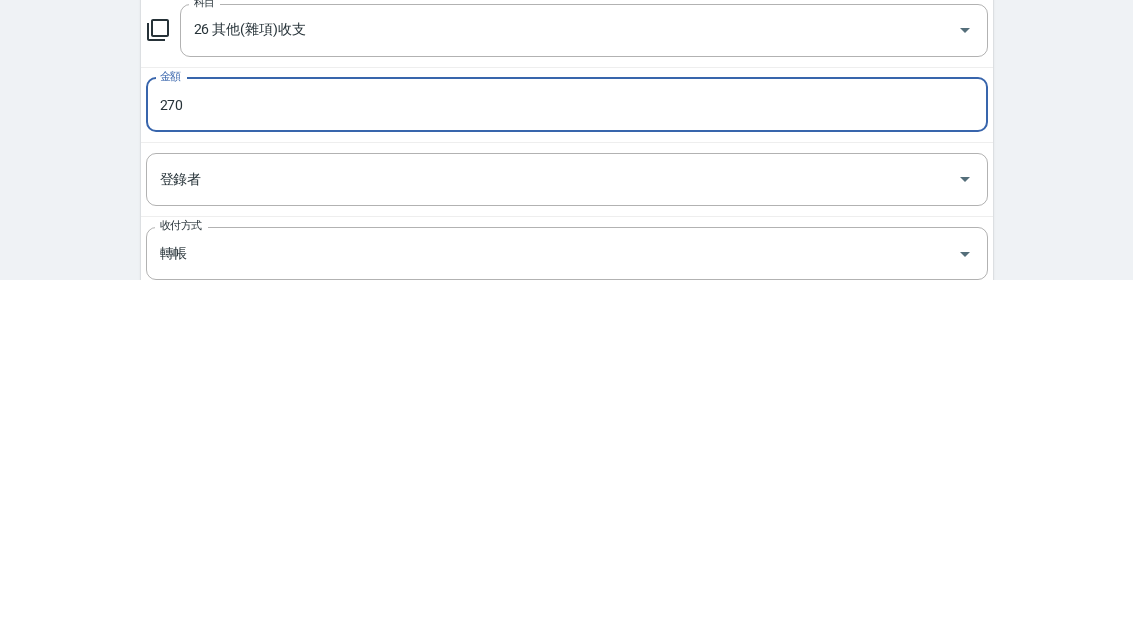 type on "270" 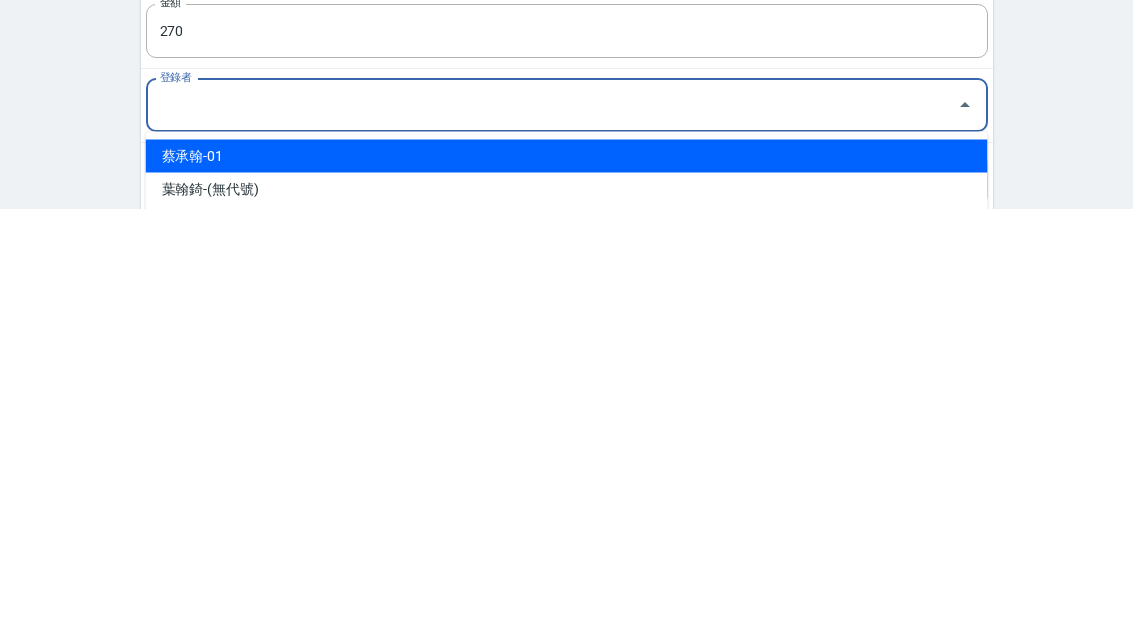 click on "蔡承翰-01" at bounding box center (567, 584) 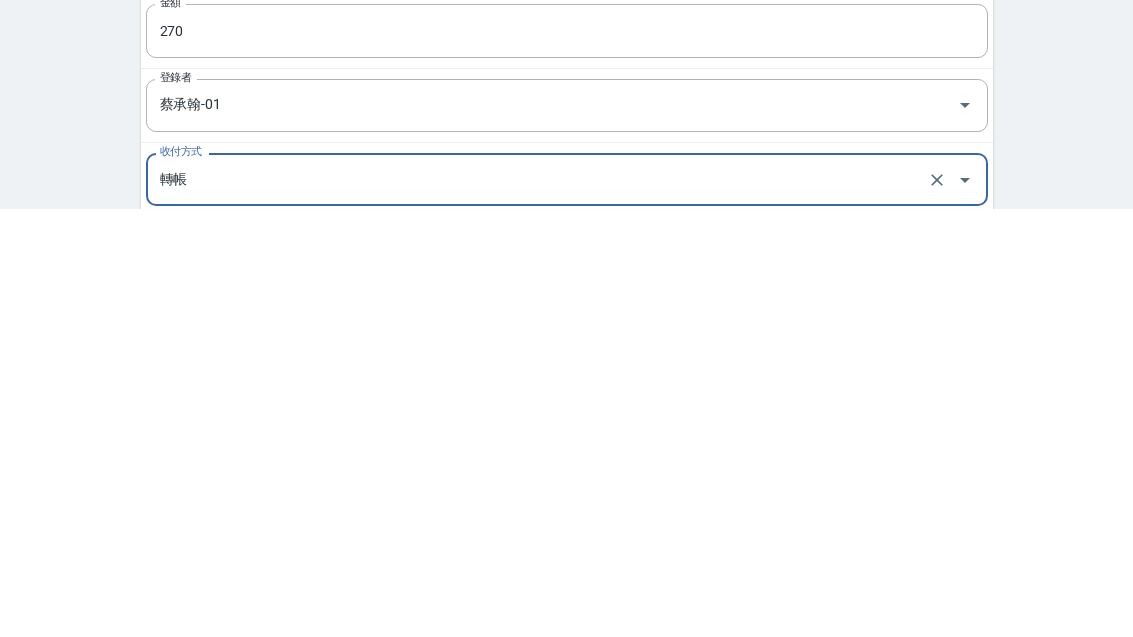 type on "蔡承翰-01" 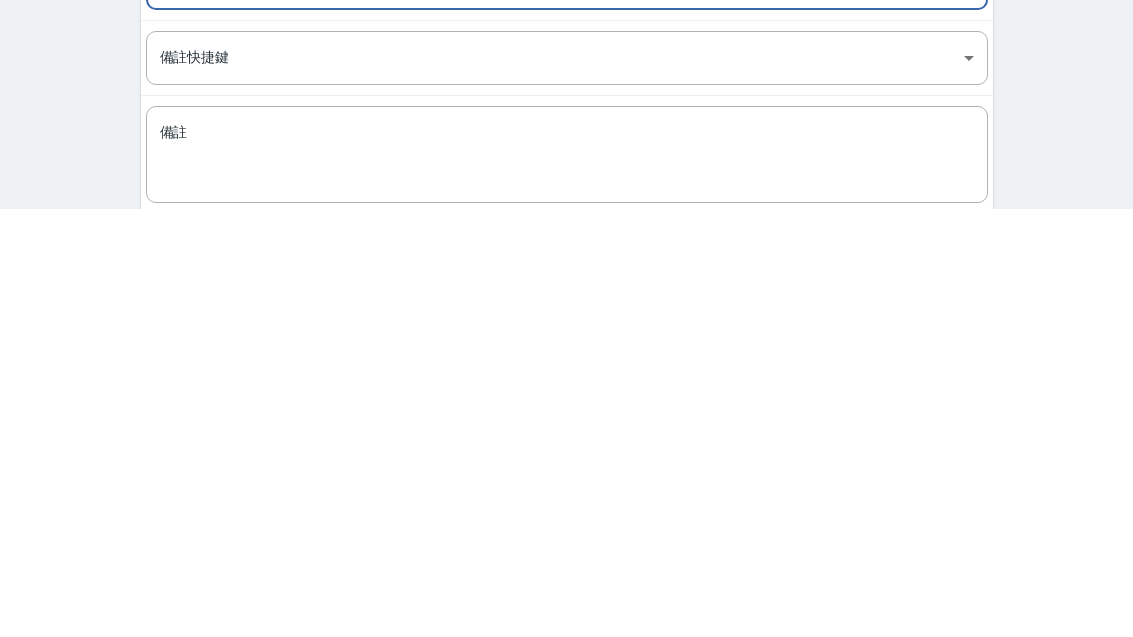 scroll, scrollTop: 199, scrollLeft: 0, axis: vertical 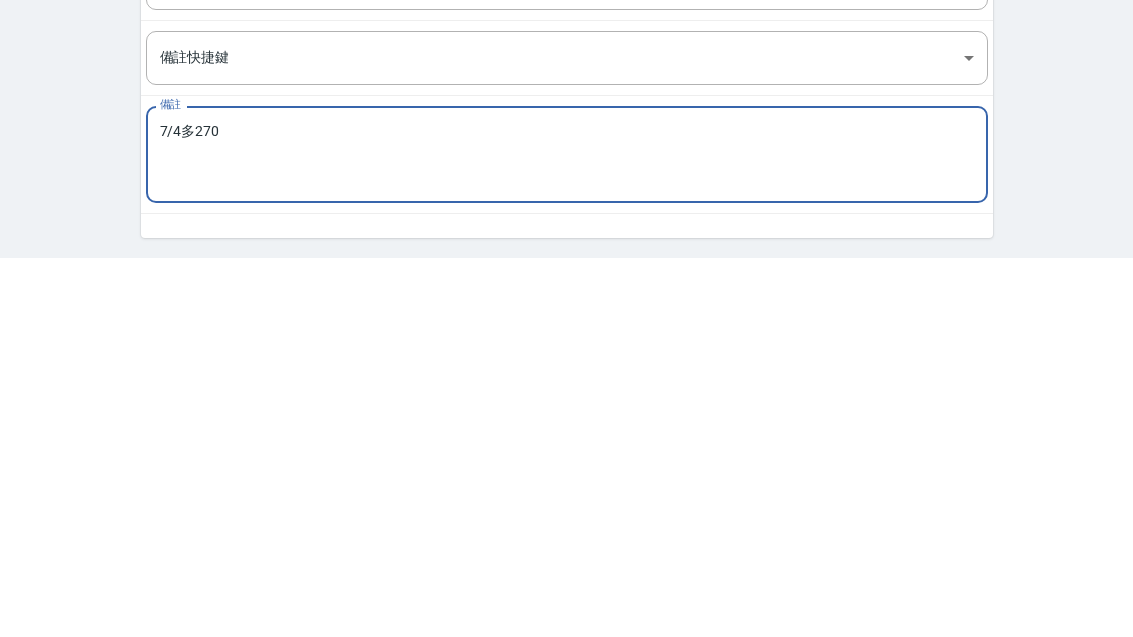 type on "7/4多270" 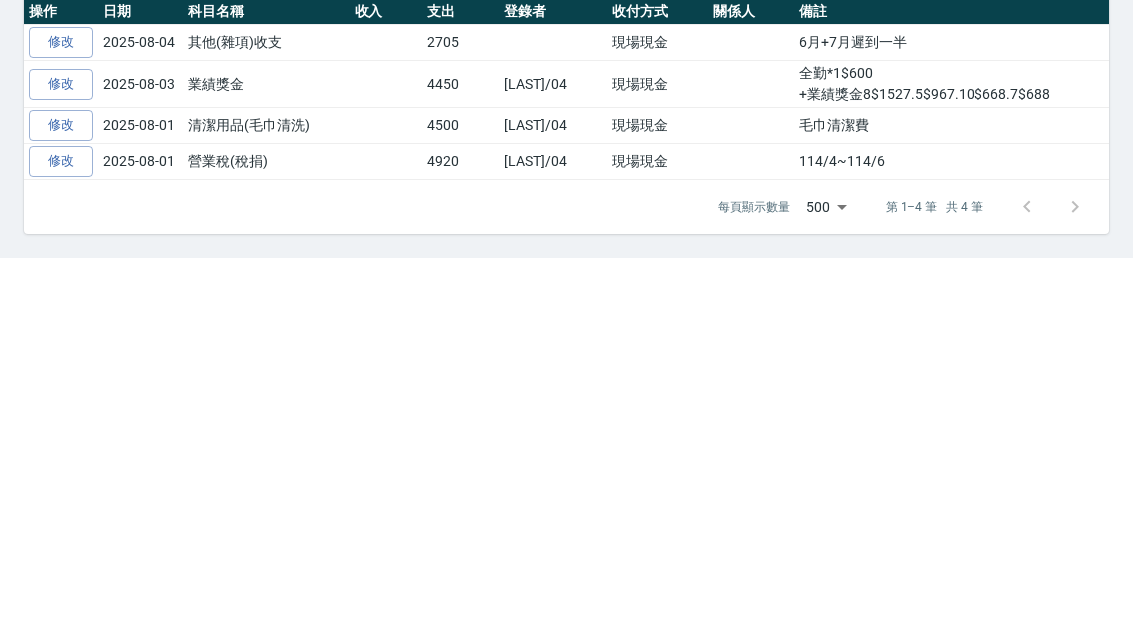scroll, scrollTop: 0, scrollLeft: 0, axis: both 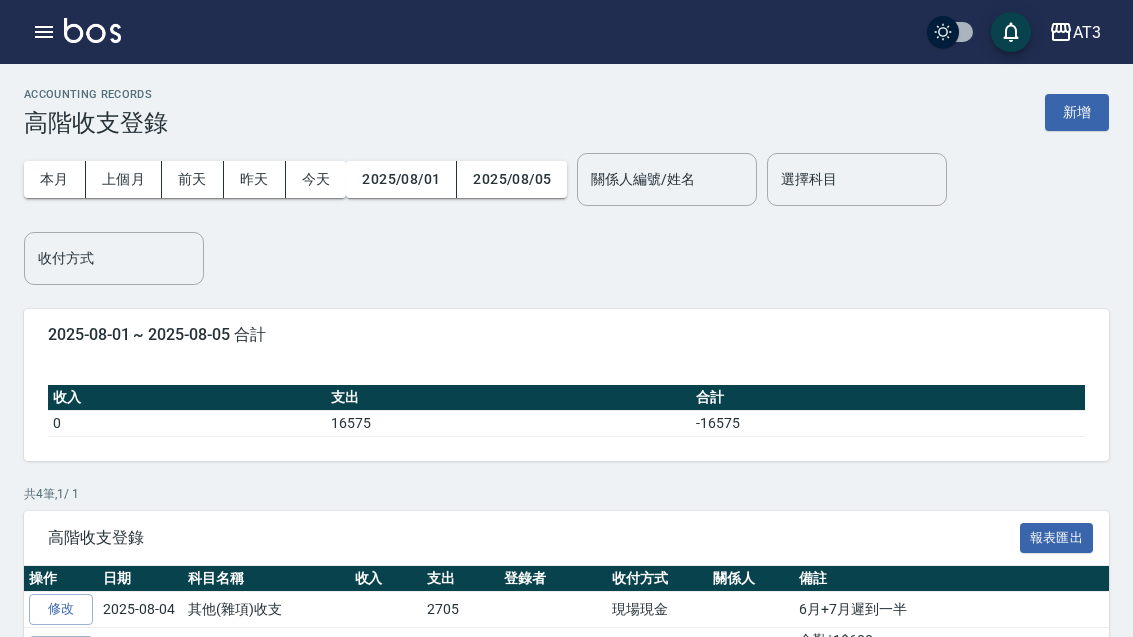 click 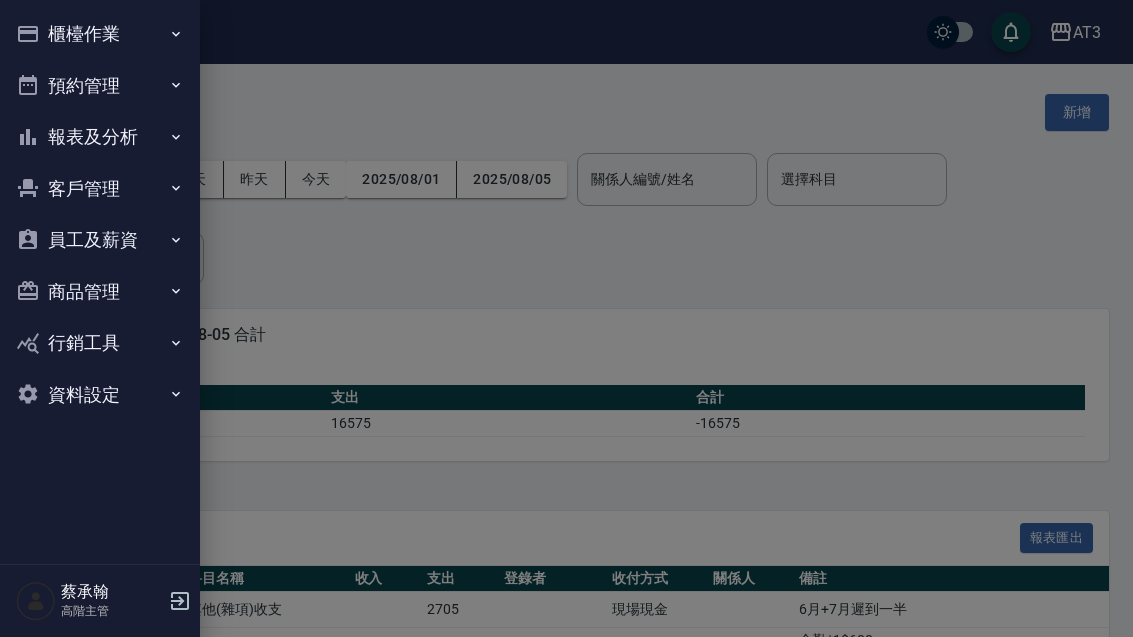 click on "櫃檯作業" at bounding box center (100, 34) 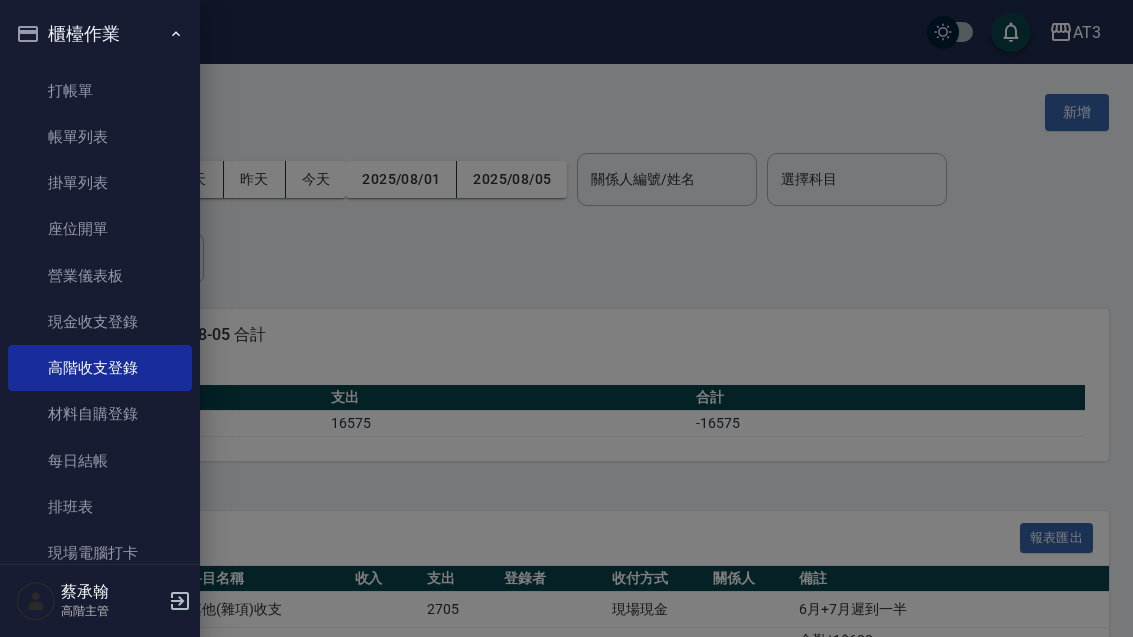 click on "每日結帳" at bounding box center (100, 461) 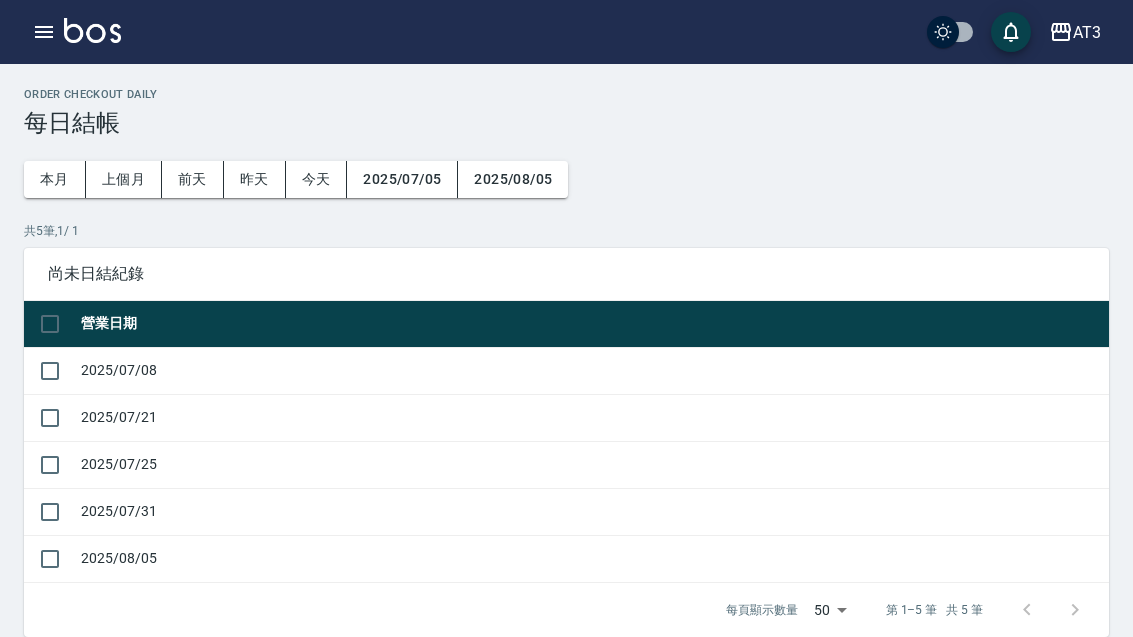 click at bounding box center [50, 371] 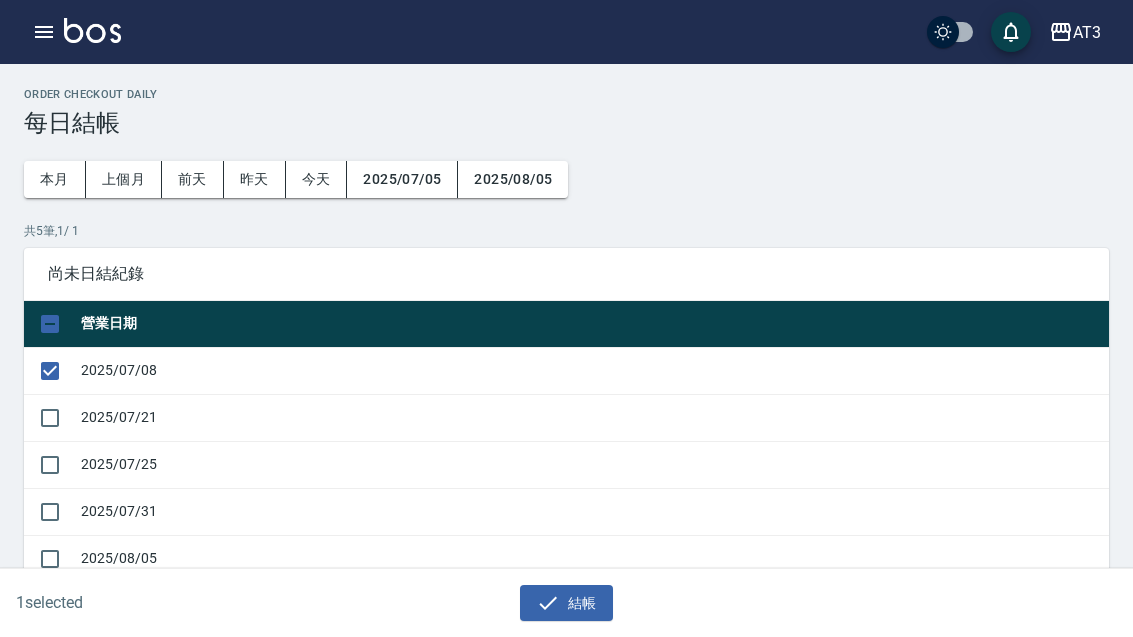 click at bounding box center (50, 418) 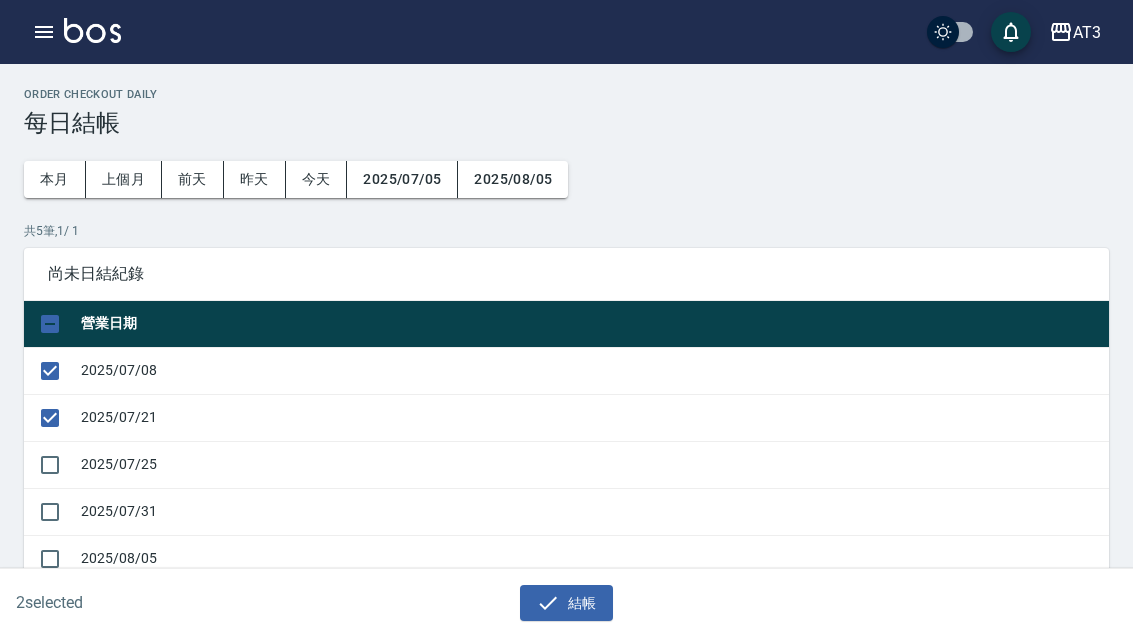 click at bounding box center (50, 465) 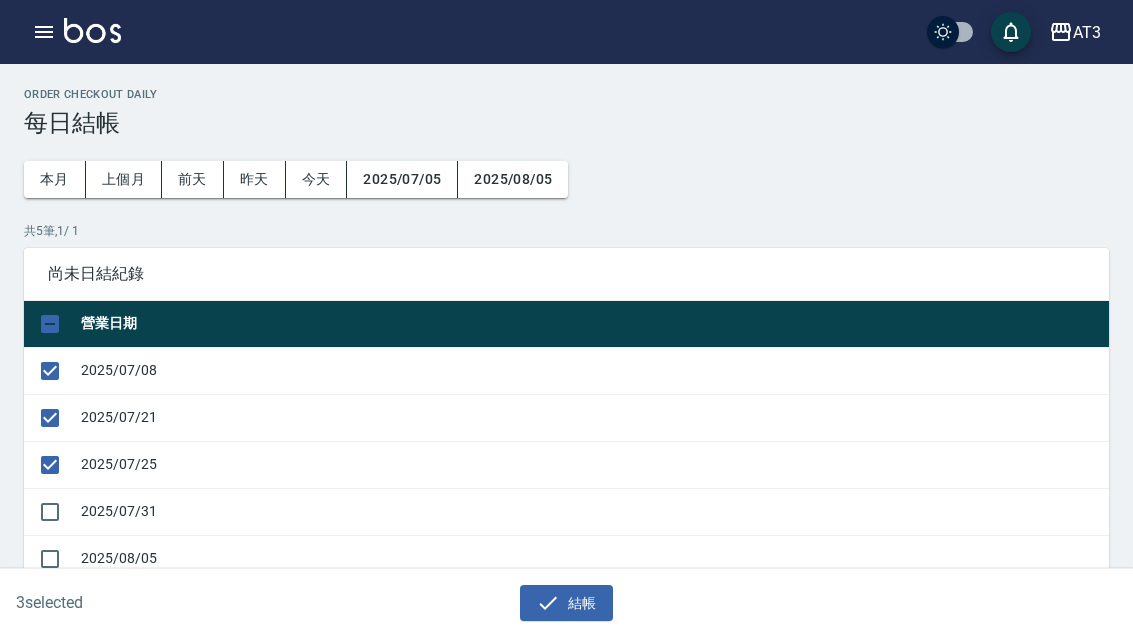click at bounding box center (50, 512) 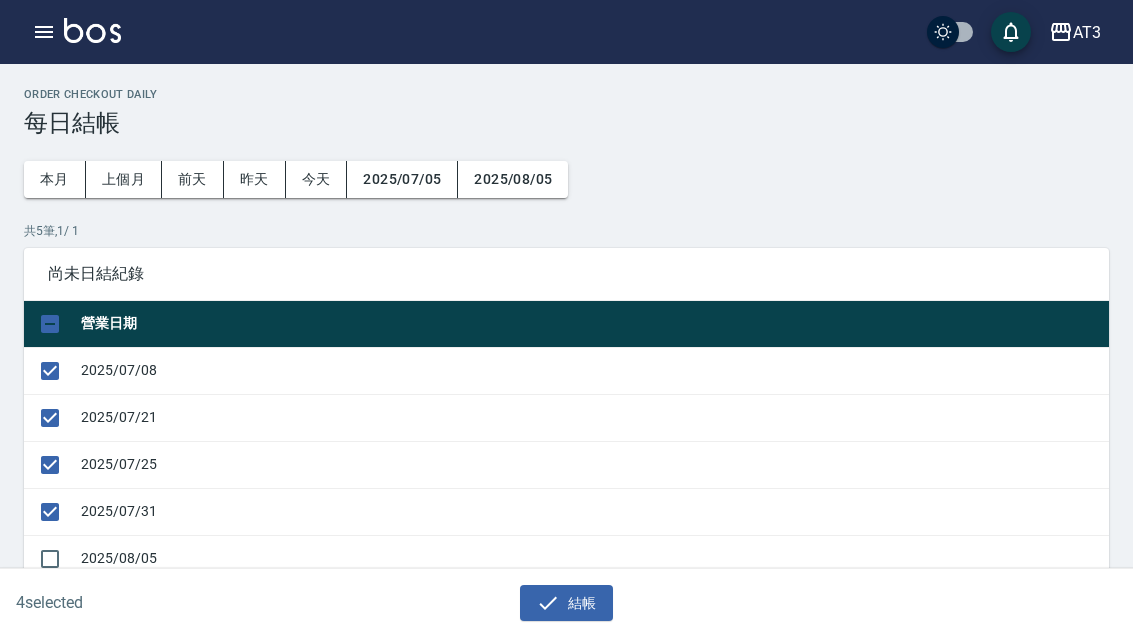 click on "結帳" at bounding box center (566, 603) 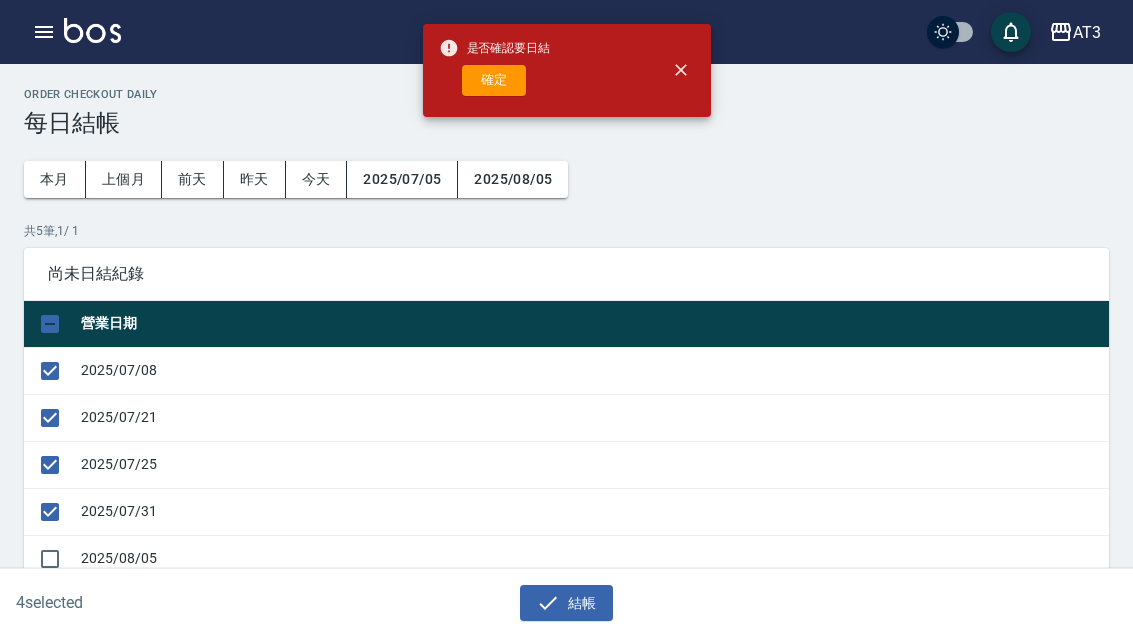 click on "確定" at bounding box center [494, 80] 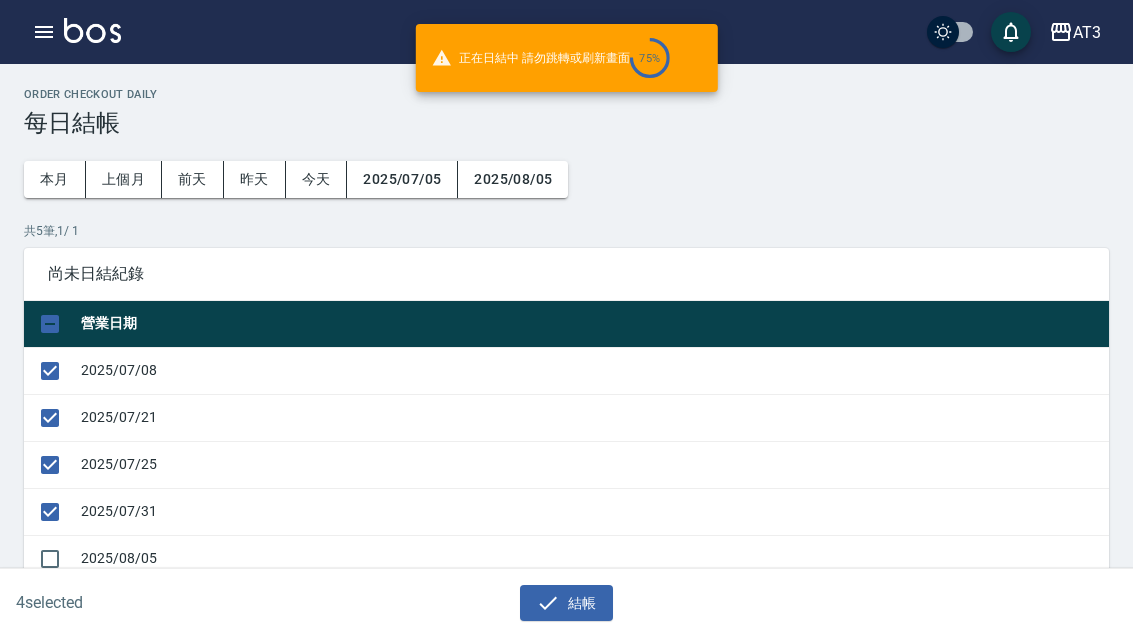 checkbox on "false" 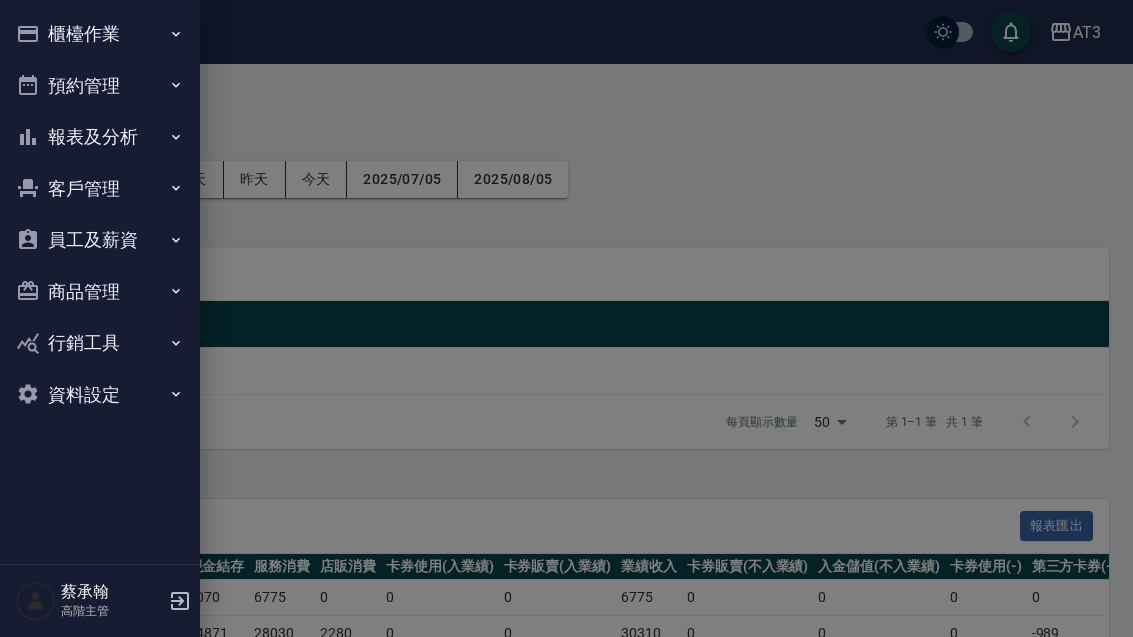 scroll, scrollTop: 64, scrollLeft: 0, axis: vertical 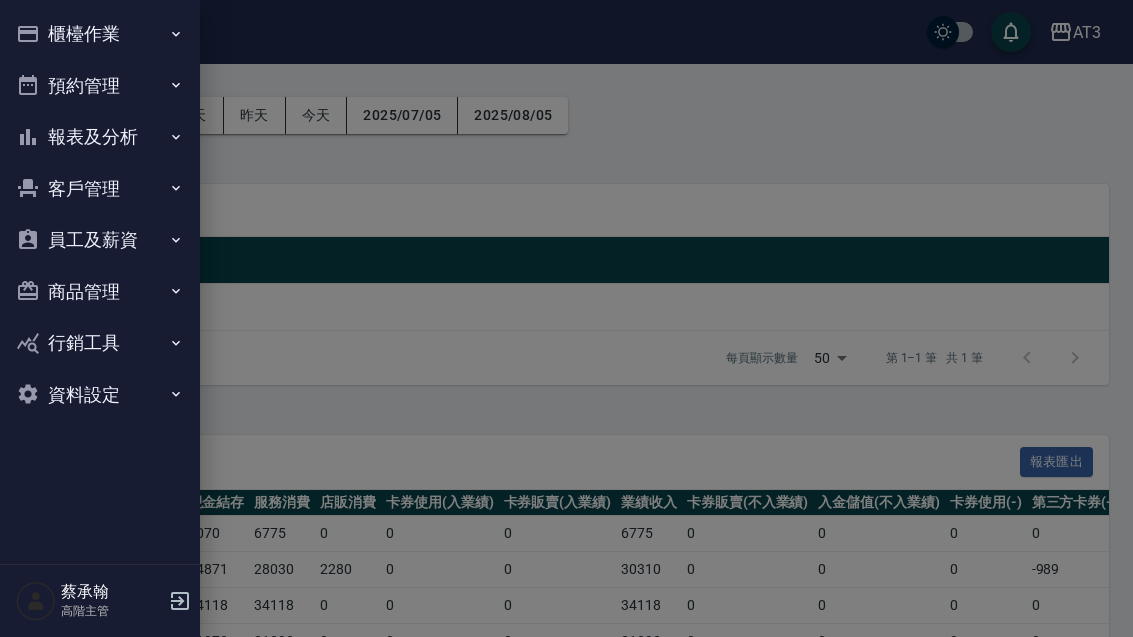 click on "報表及分析" at bounding box center [100, 137] 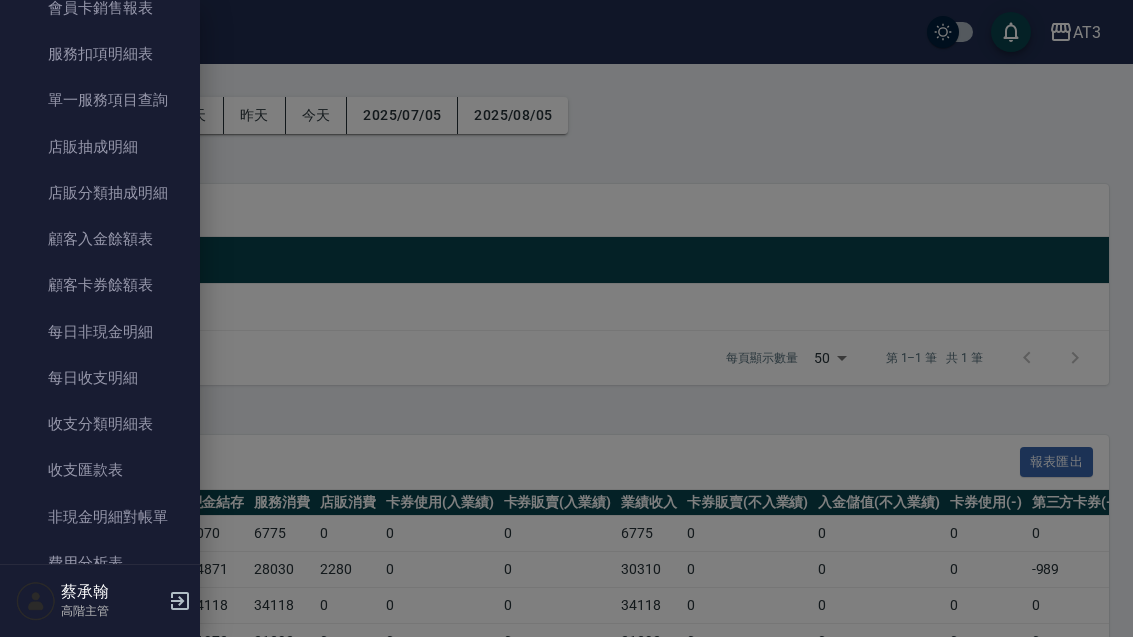 scroll, scrollTop: 1442, scrollLeft: 0, axis: vertical 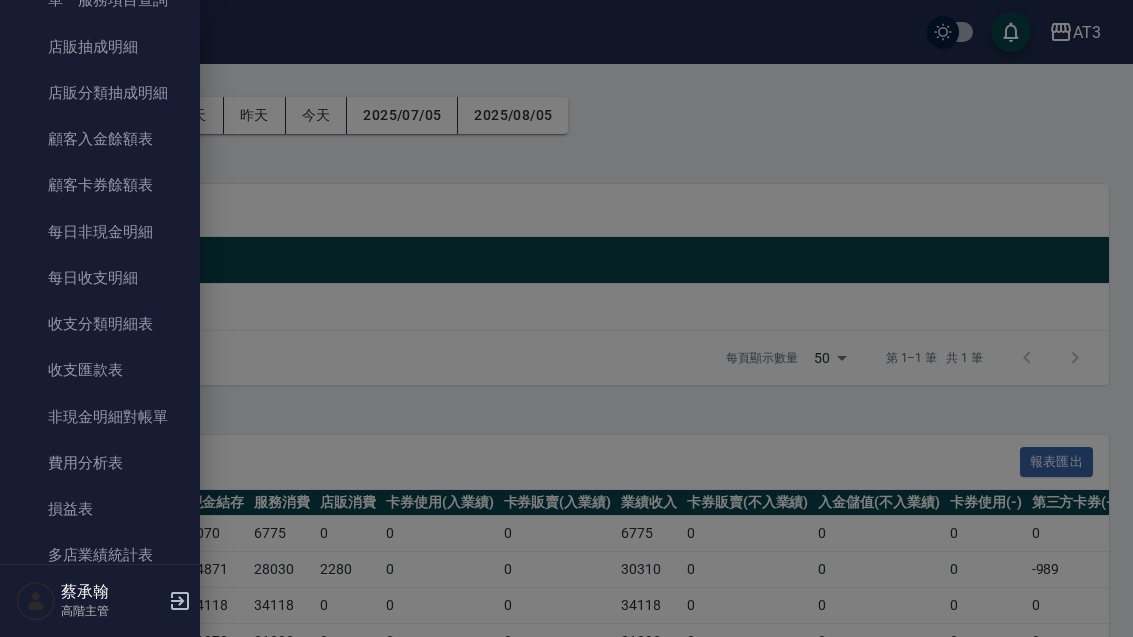 click on "費用分析表" at bounding box center (100, 463) 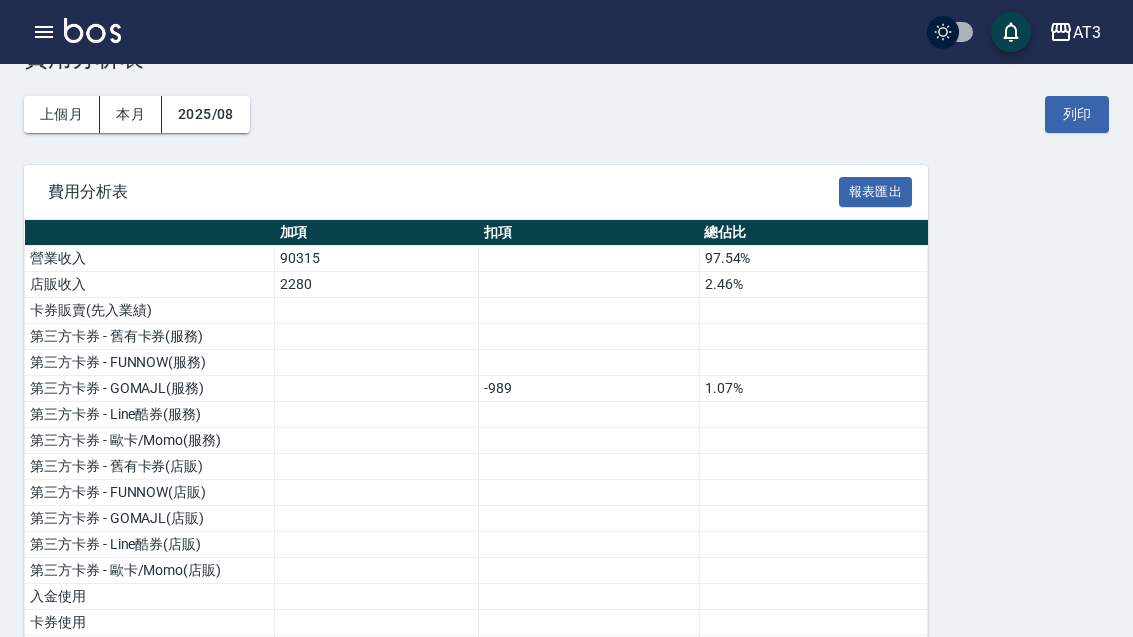 click on "上個月" at bounding box center [62, 114] 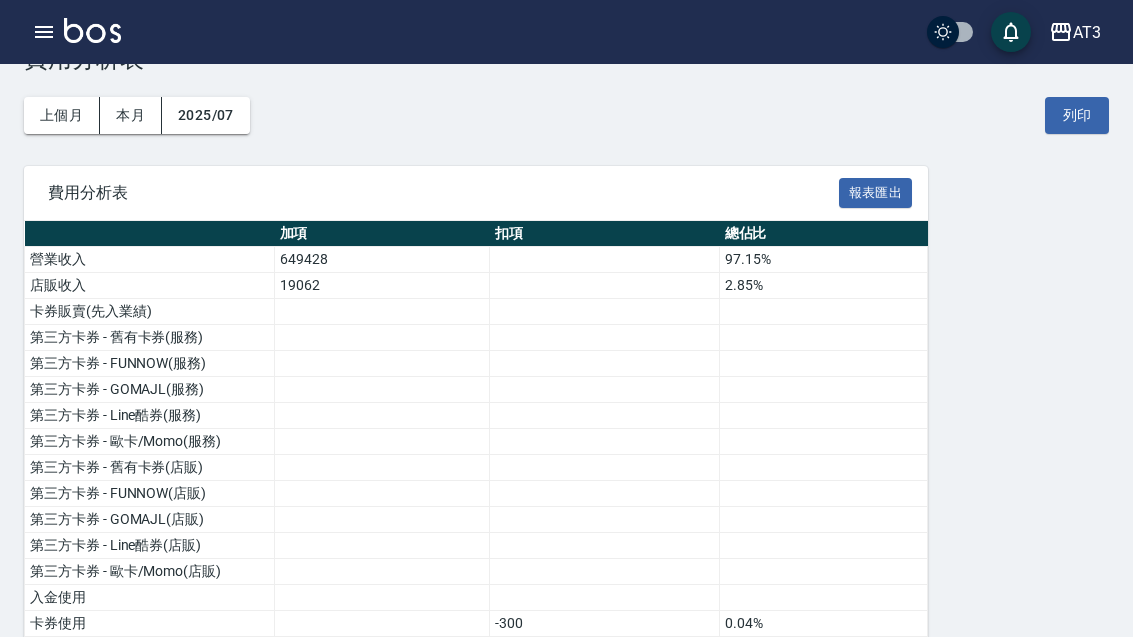 scroll, scrollTop: 235, scrollLeft: 0, axis: vertical 